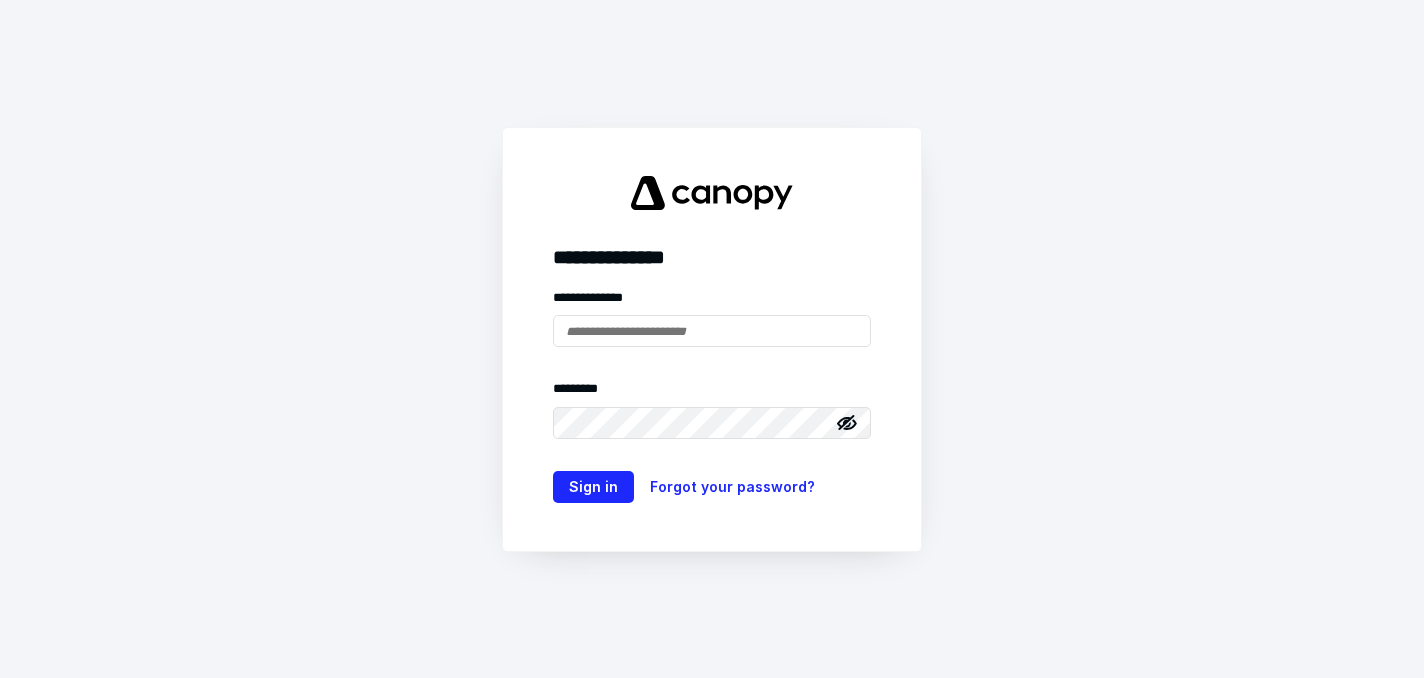 scroll, scrollTop: 0, scrollLeft: 0, axis: both 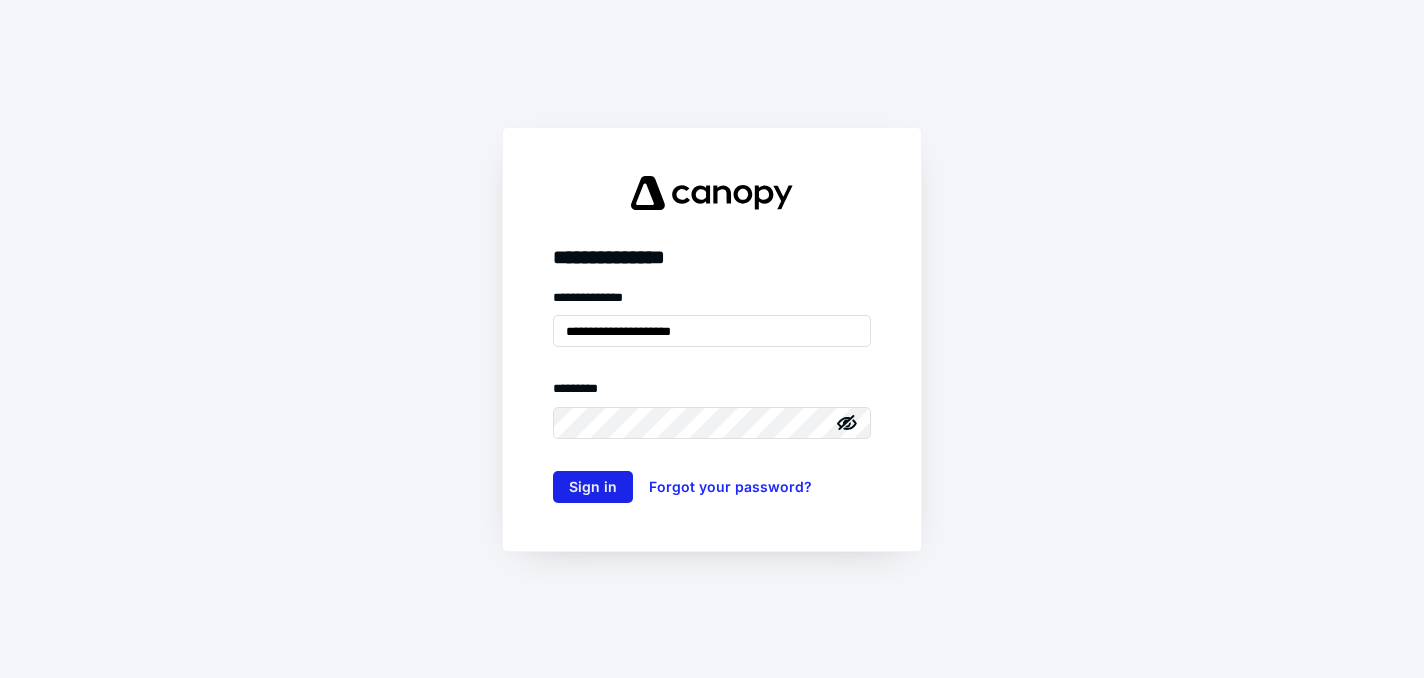 type on "**********" 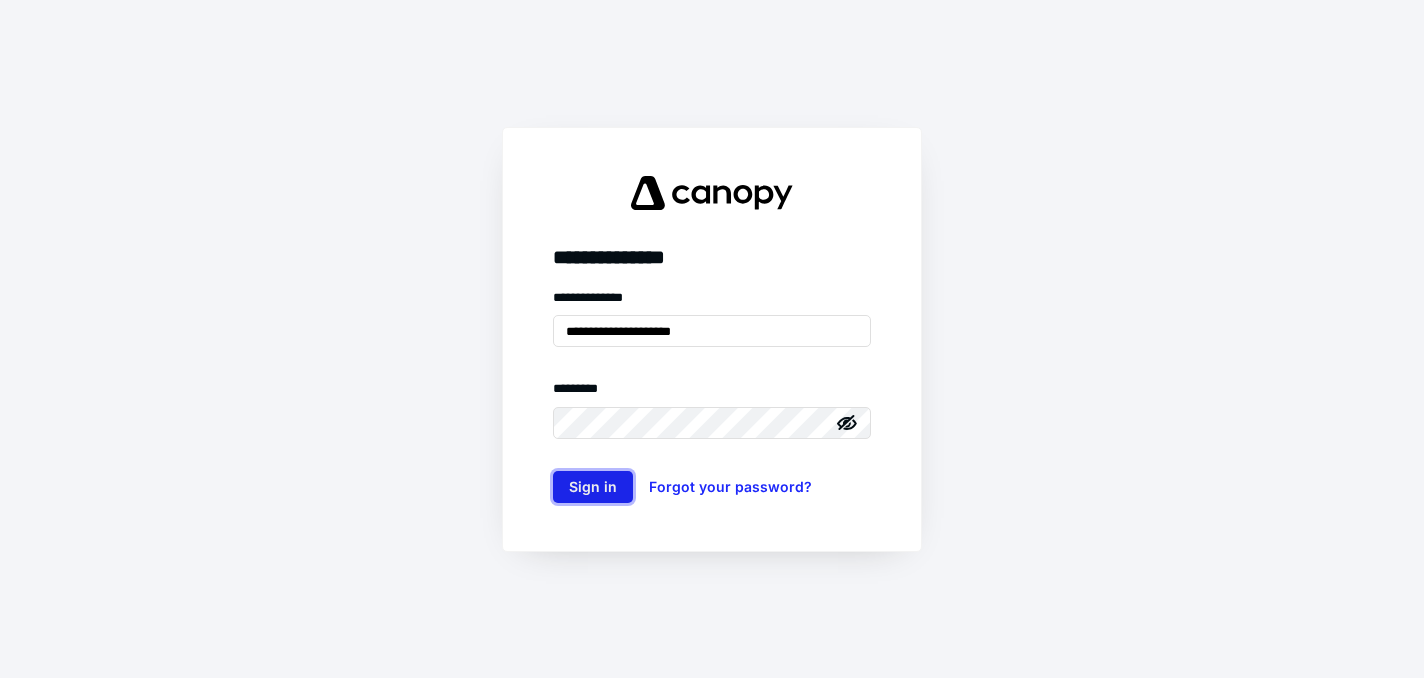click on "Sign in" at bounding box center (593, 487) 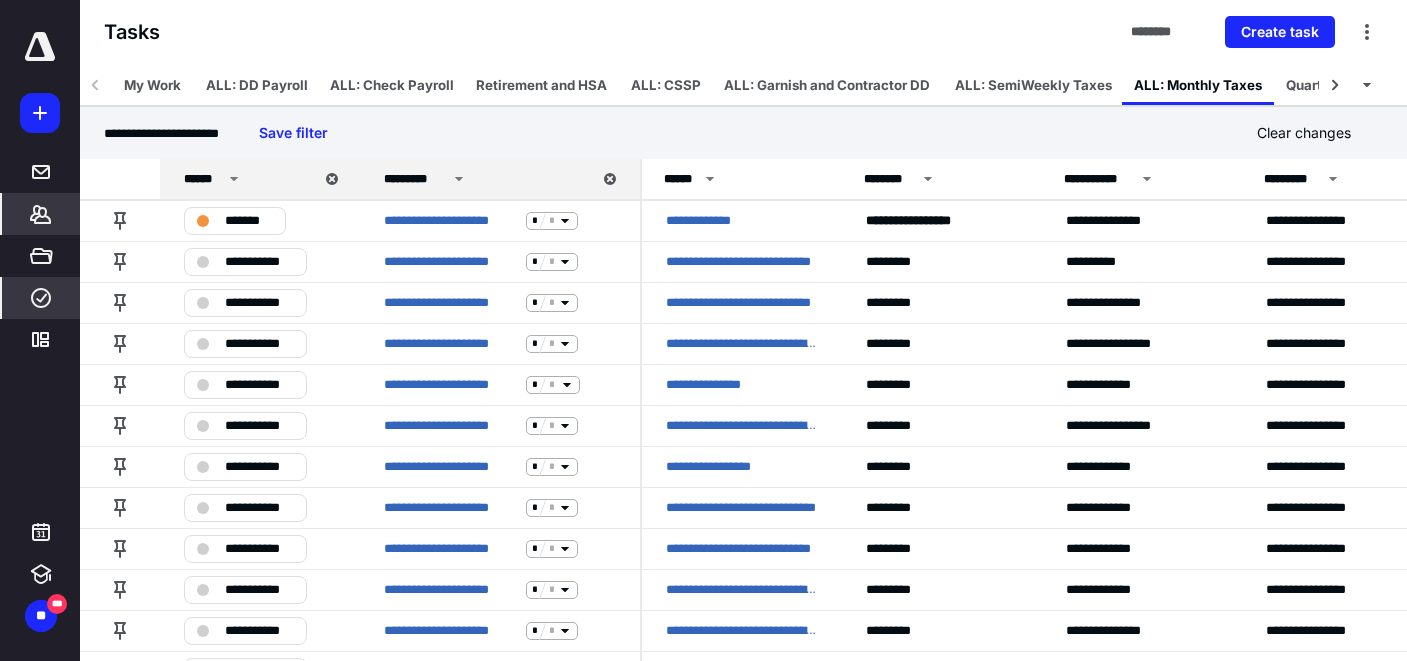 click 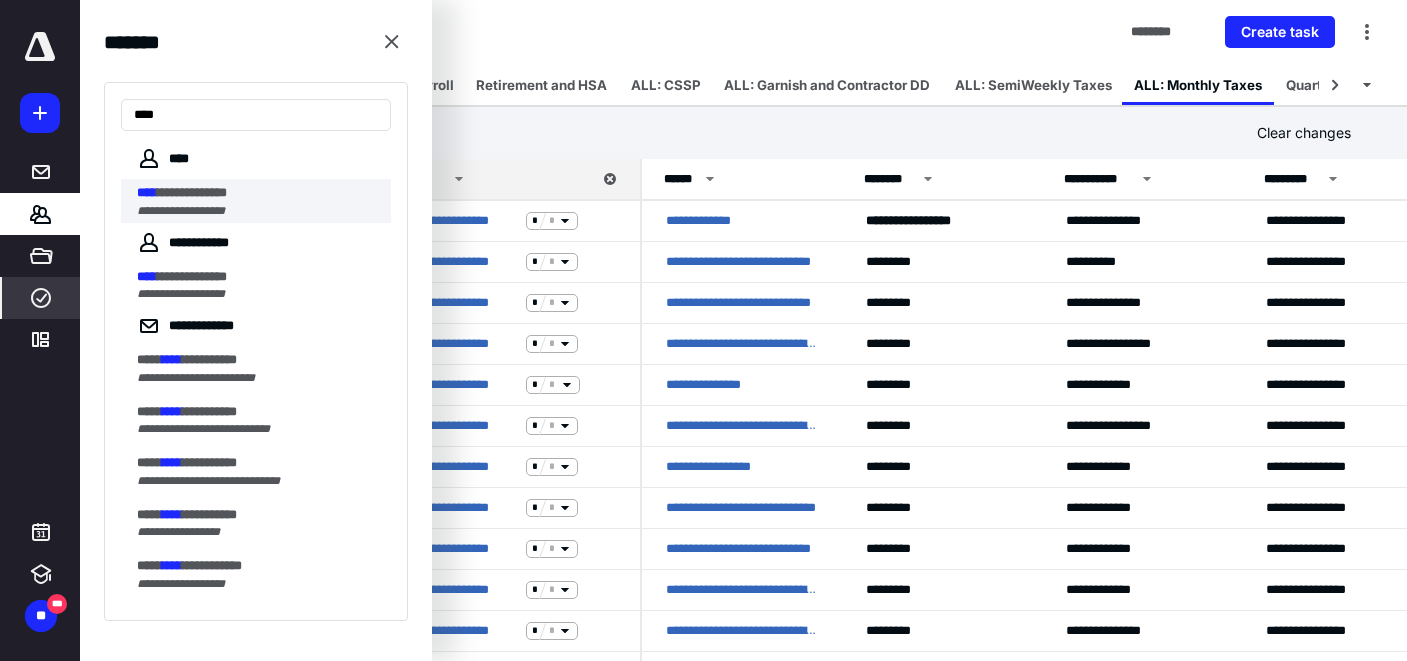 type on "****" 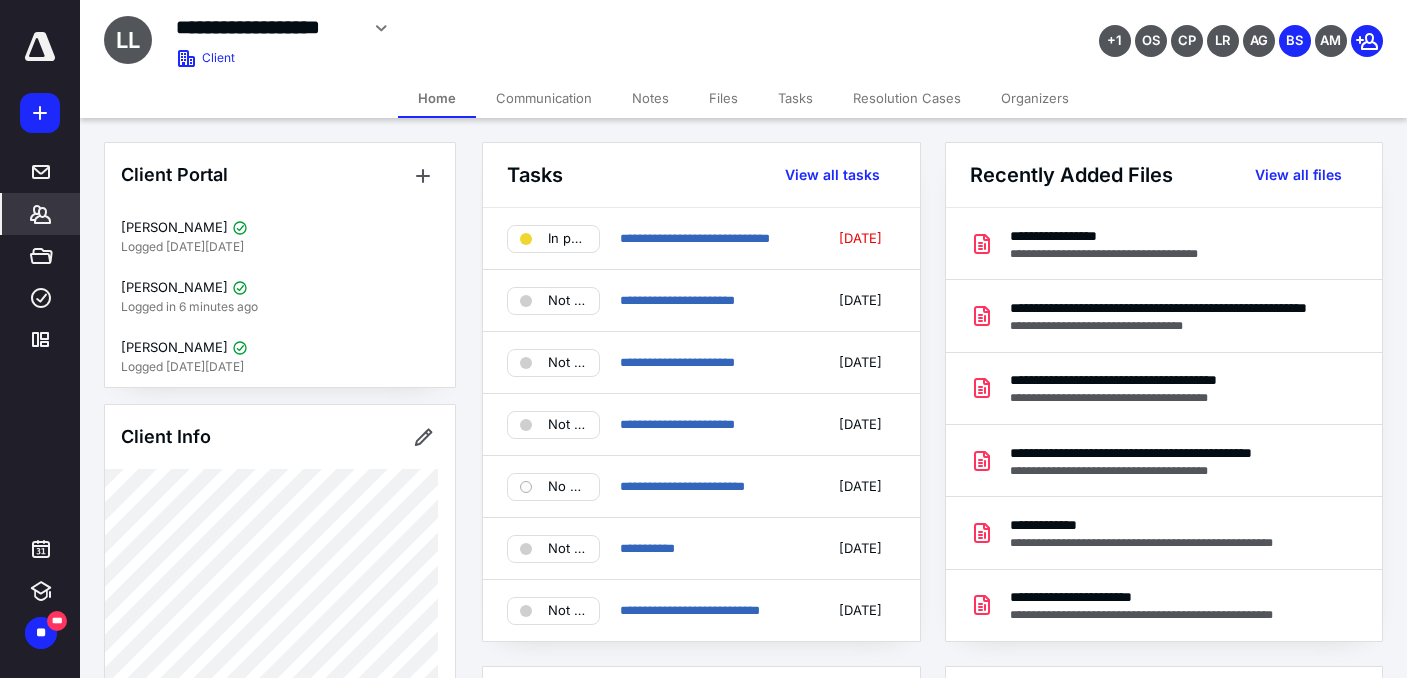 click on "Files" at bounding box center [723, 98] 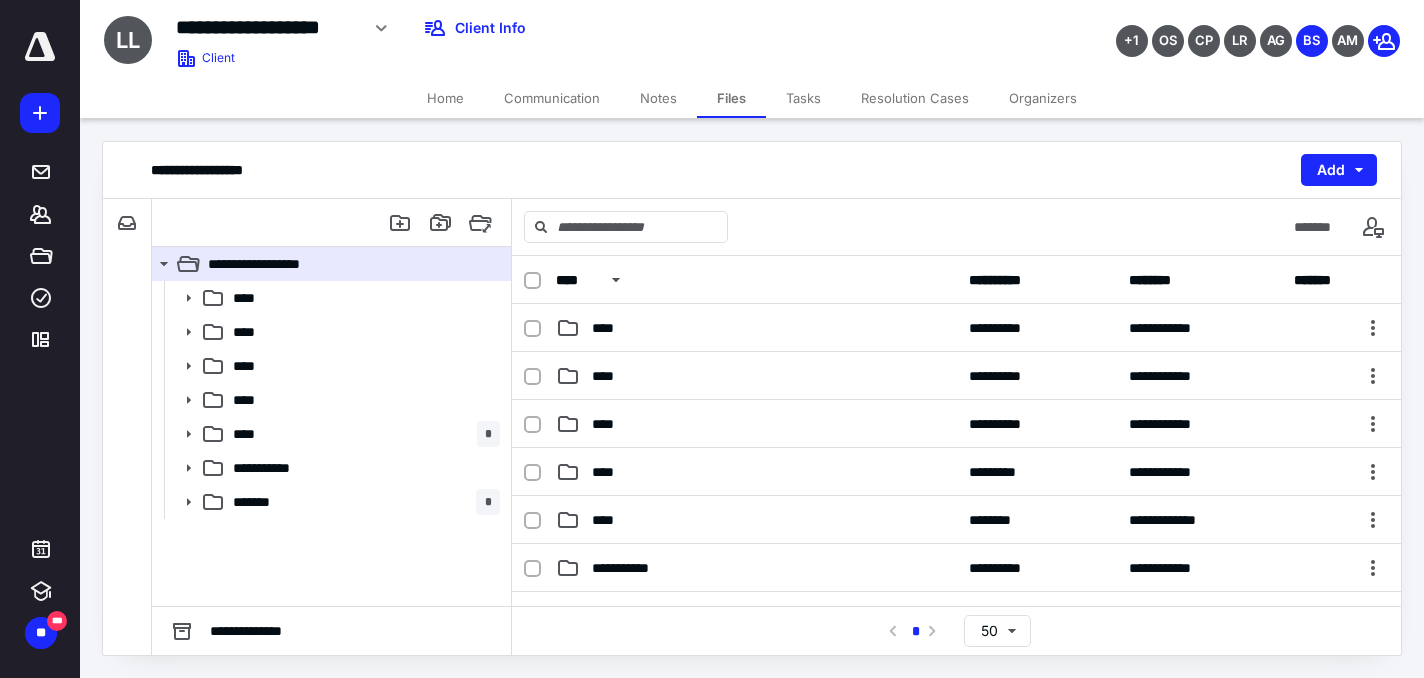 click on "Tasks" at bounding box center (803, 98) 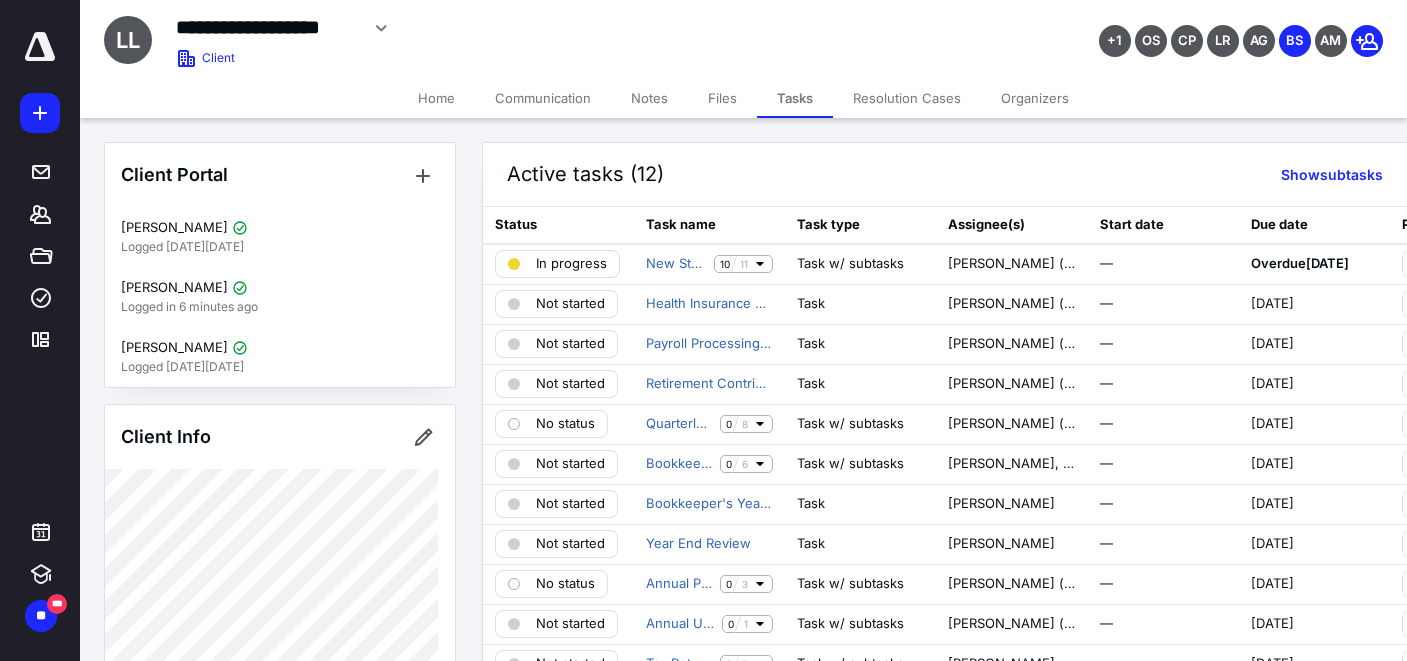 click on "Files" at bounding box center [722, 98] 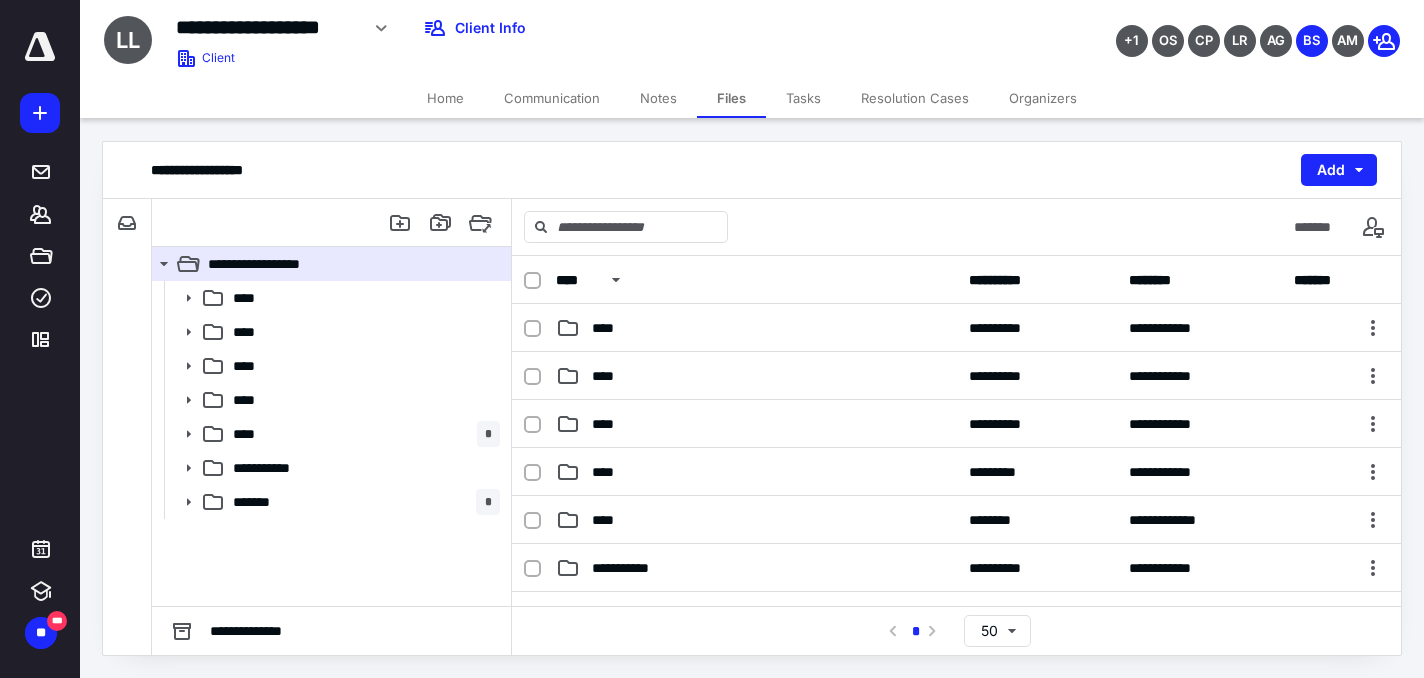 scroll, scrollTop: 192, scrollLeft: 0, axis: vertical 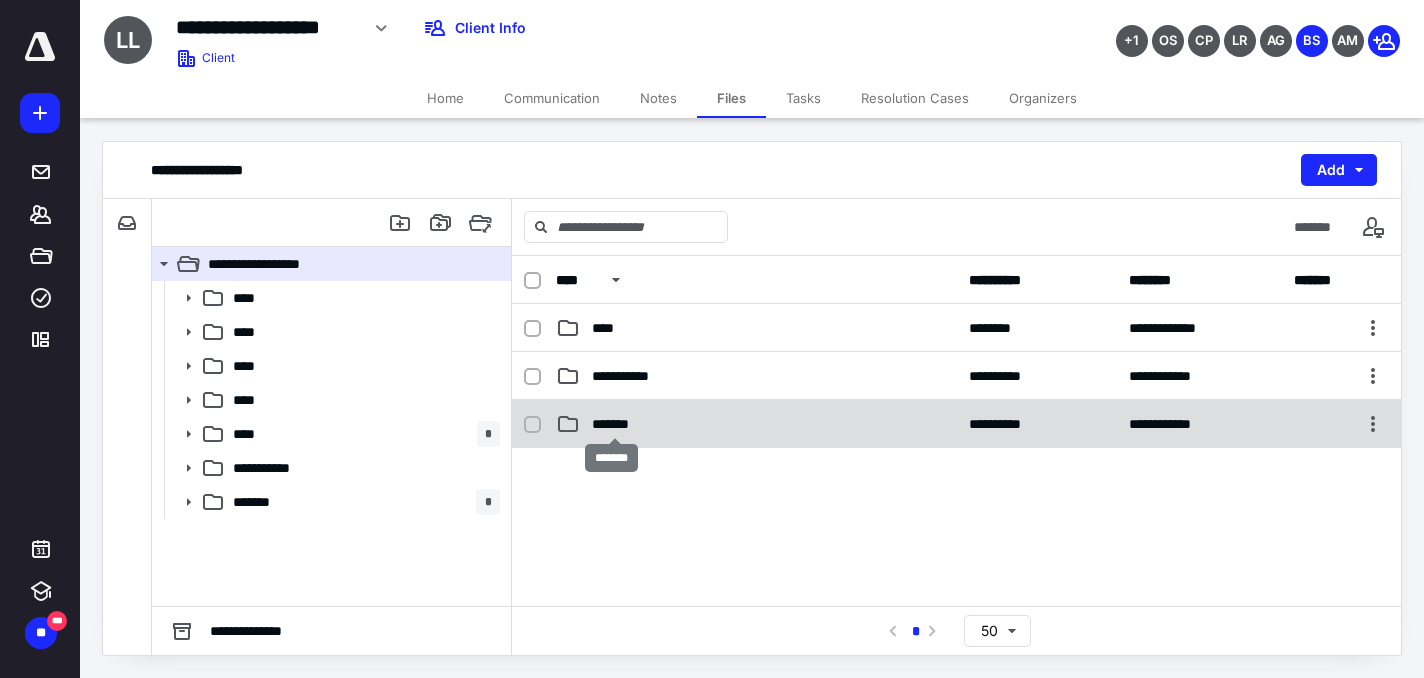 click on "*******" at bounding box center [614, 424] 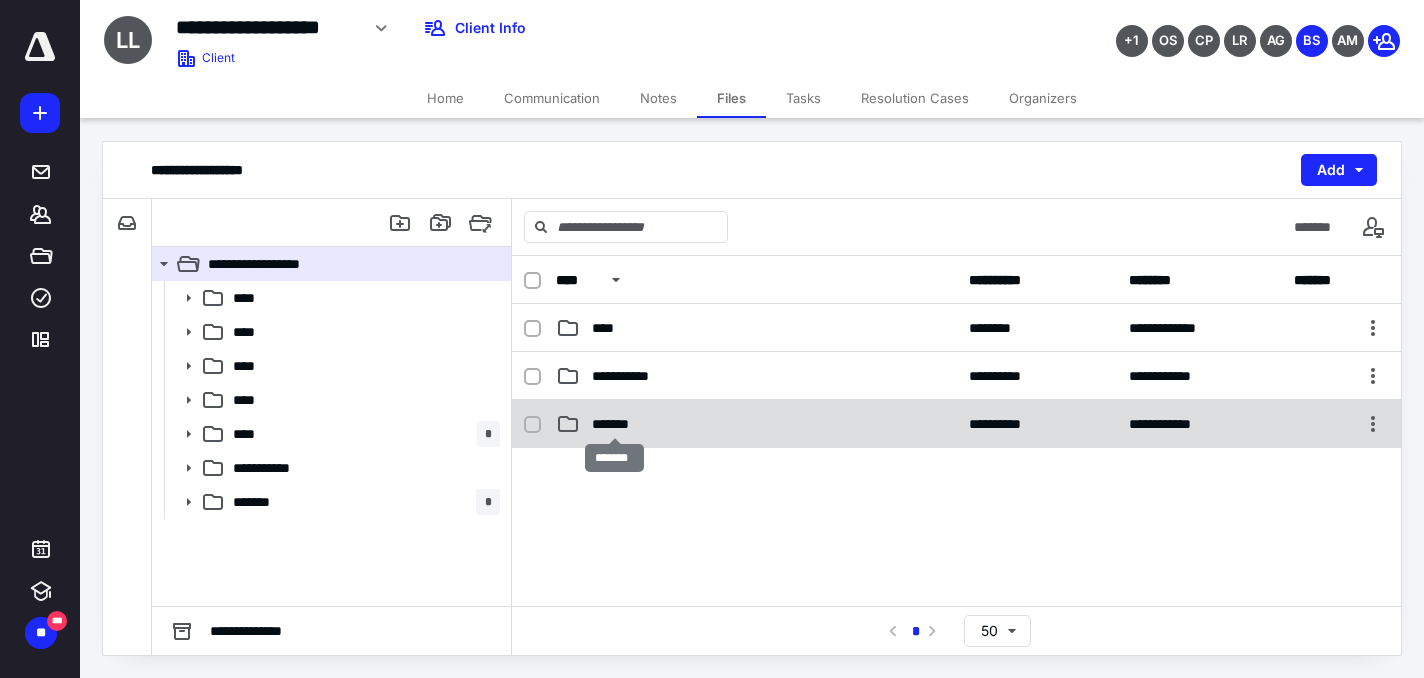 click on "*******" at bounding box center [614, 424] 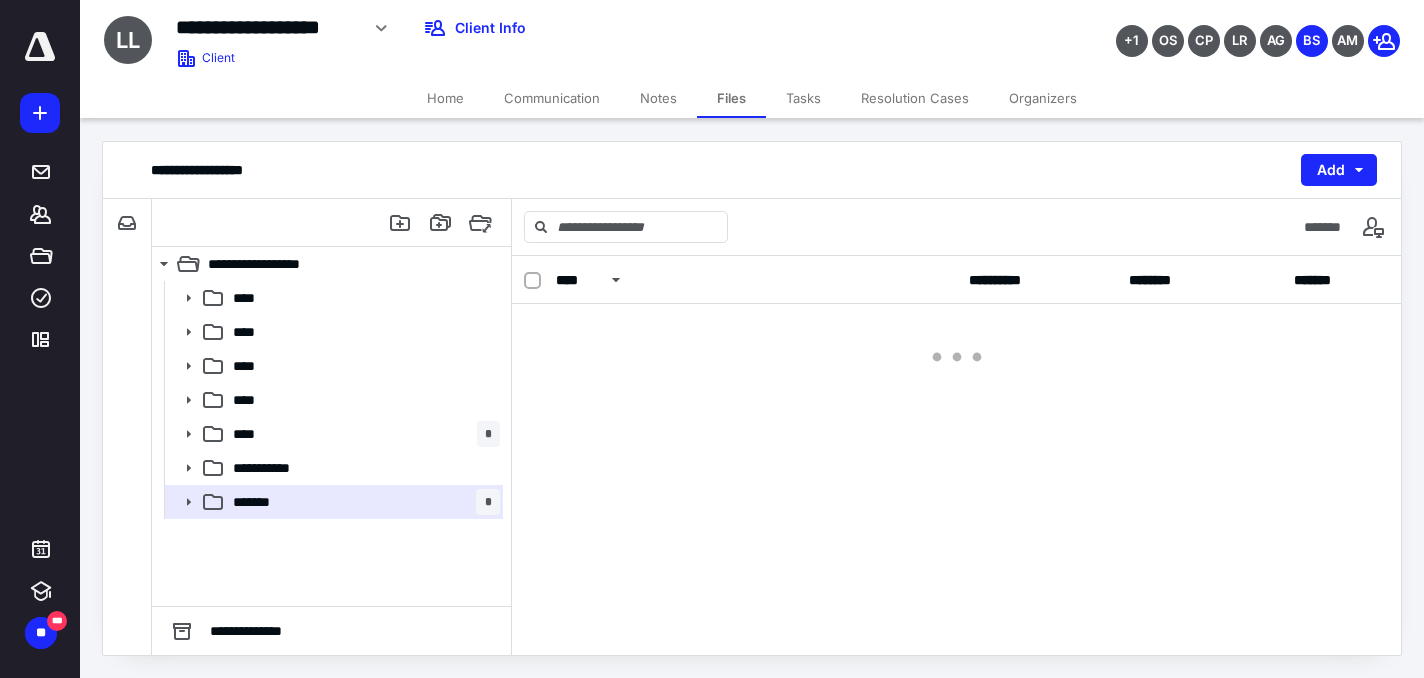 scroll, scrollTop: 0, scrollLeft: 0, axis: both 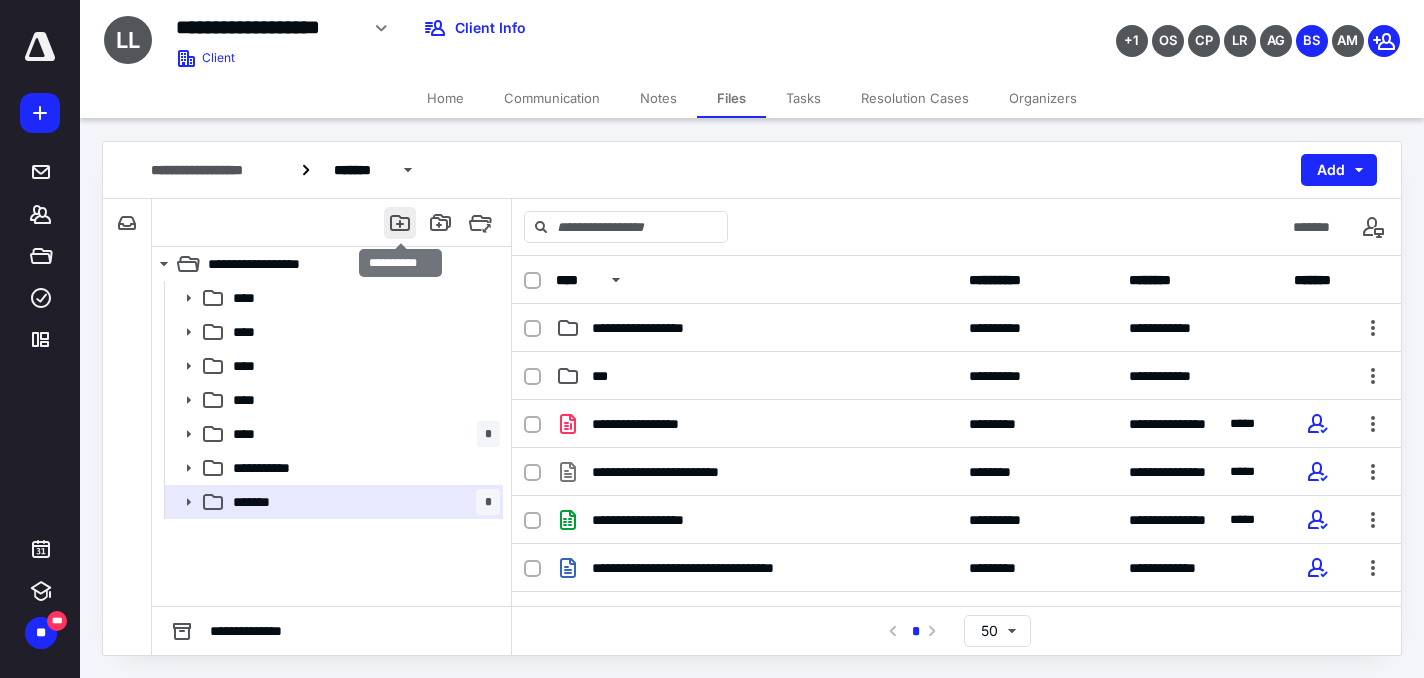 click at bounding box center (400, 223) 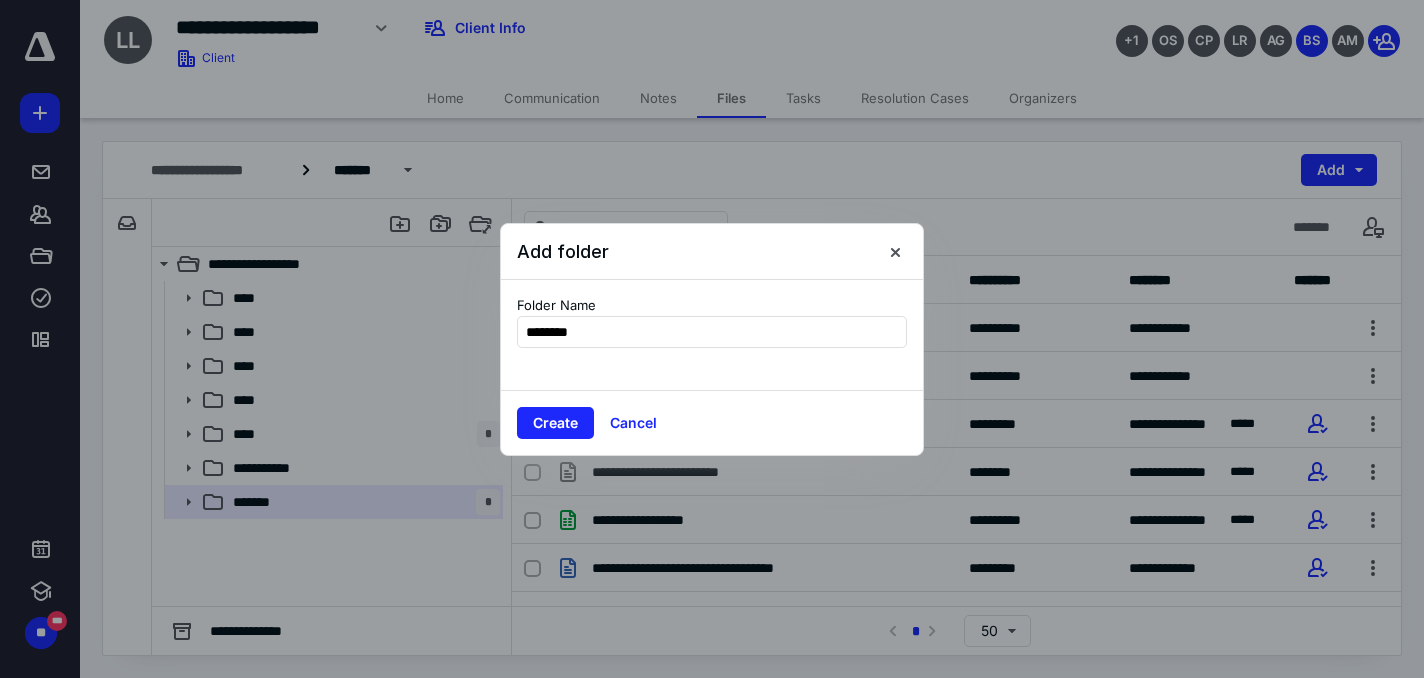 type on "*********" 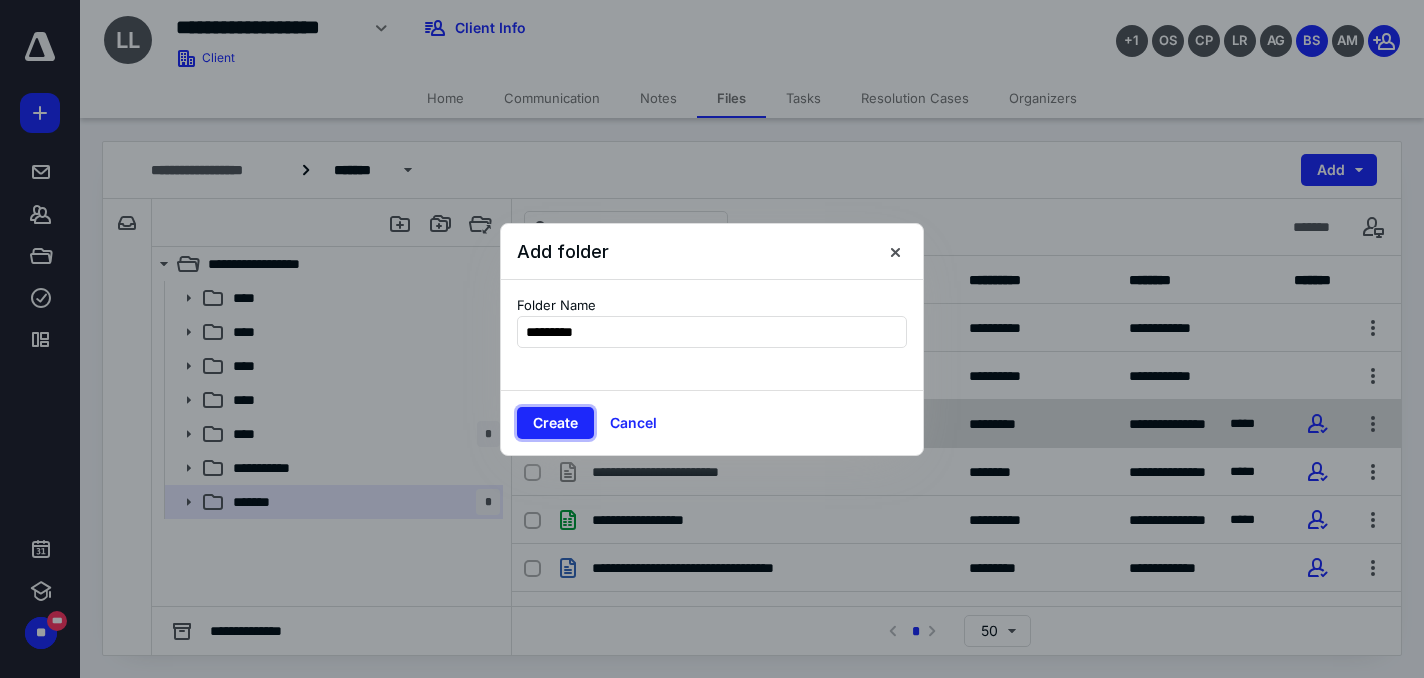 drag, startPoint x: 553, startPoint y: 425, endPoint x: 551, endPoint y: 415, distance: 10.198039 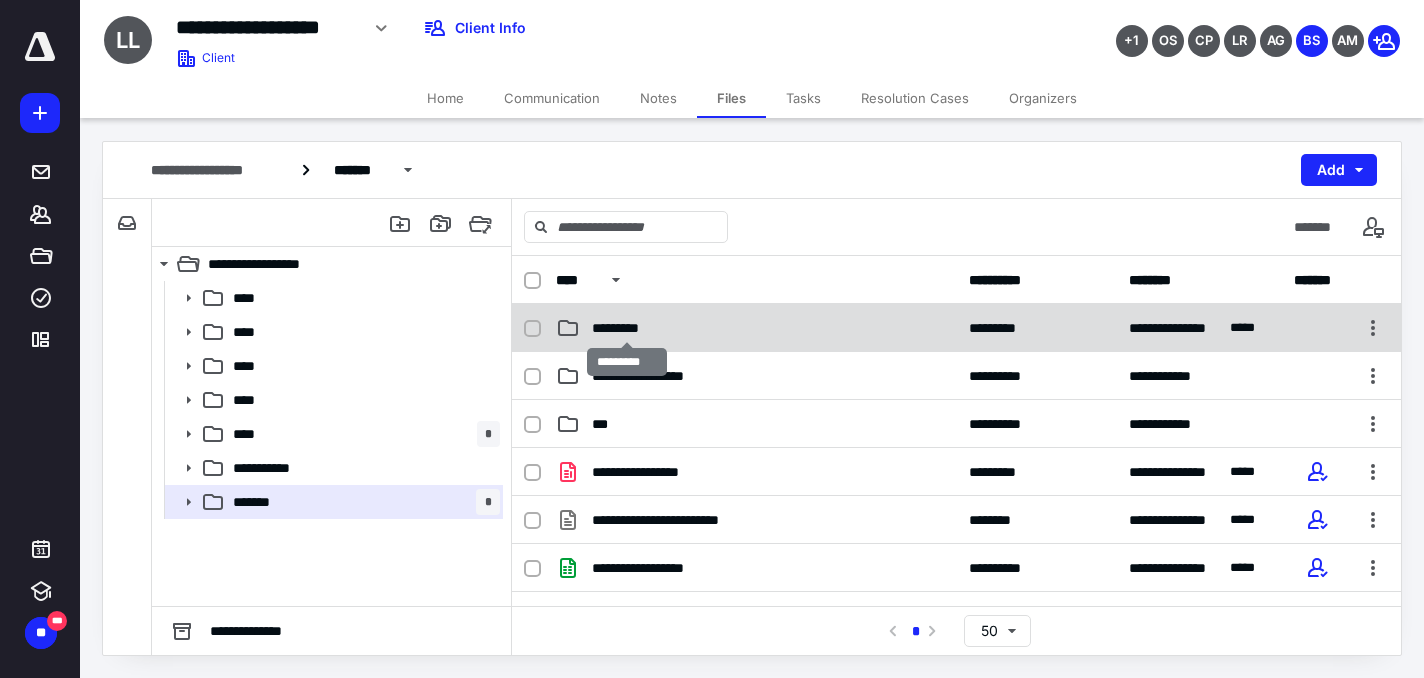 click on "*********" at bounding box center (626, 328) 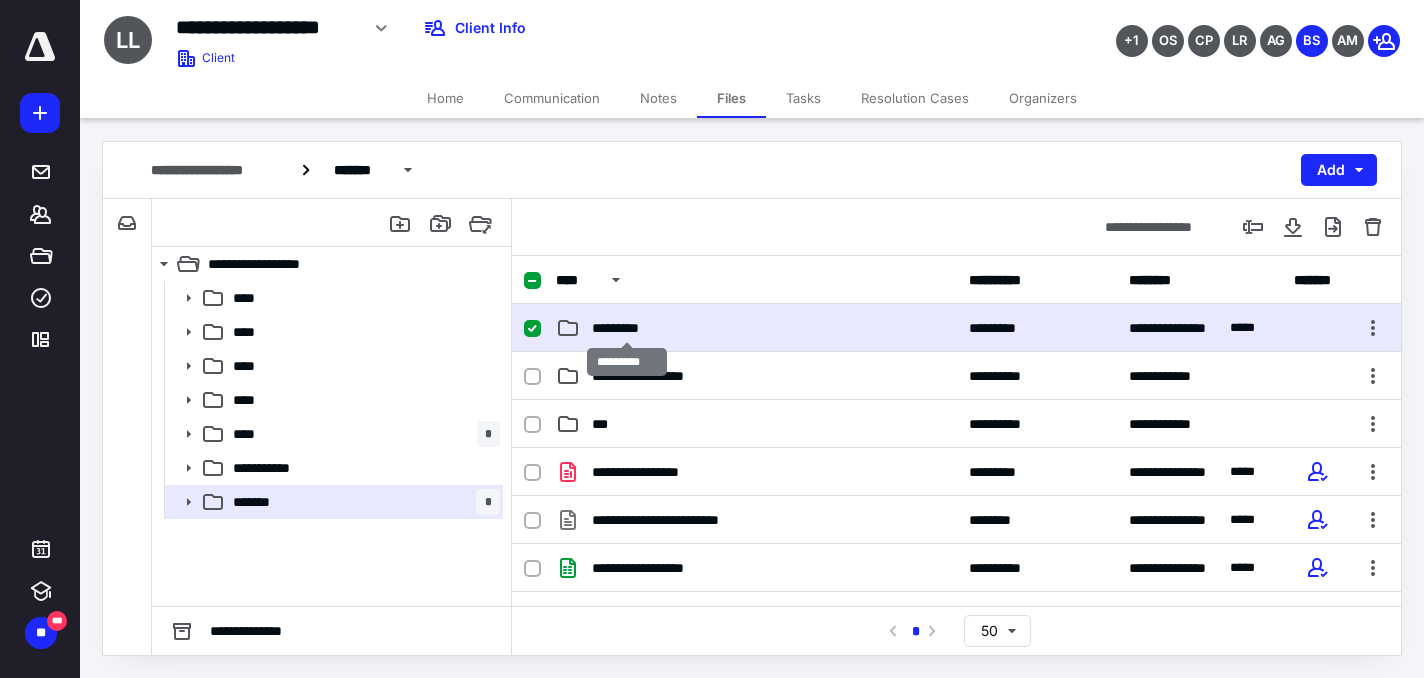 click on "*********" at bounding box center [626, 328] 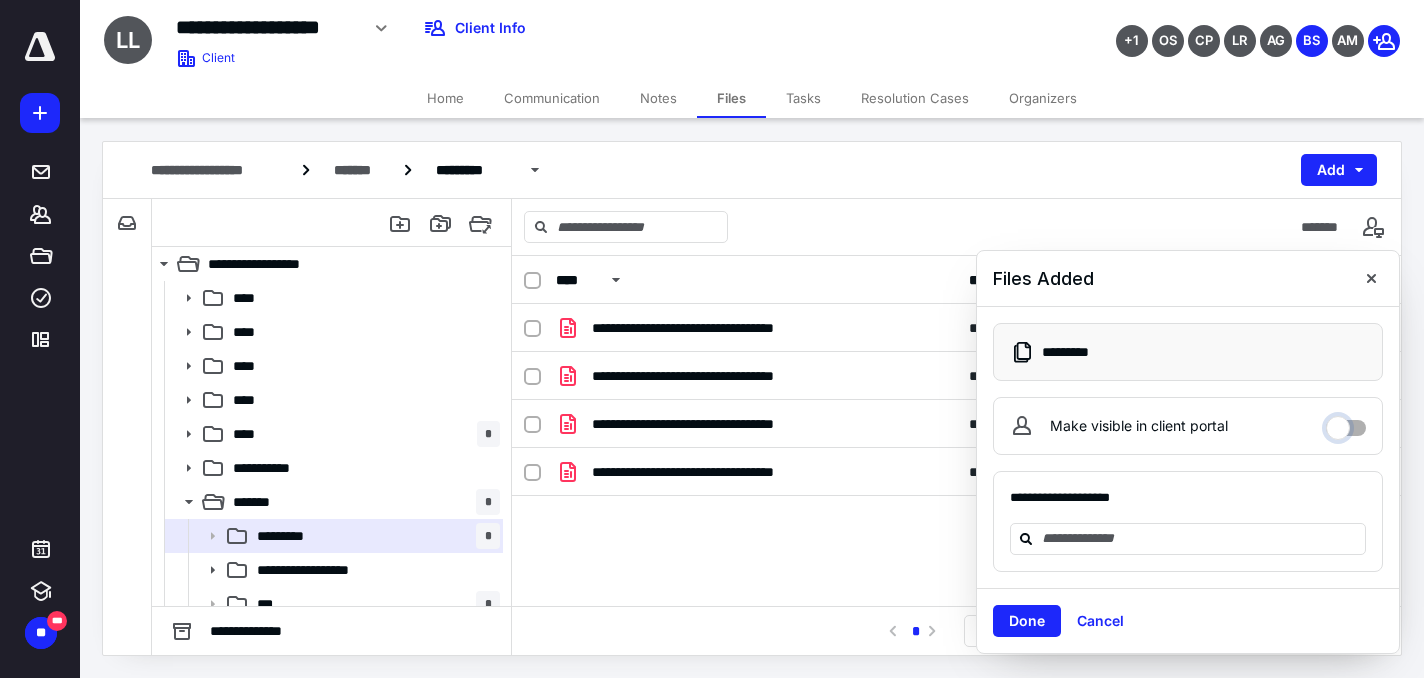 click on "Make visible in client portal" at bounding box center (1346, 423) 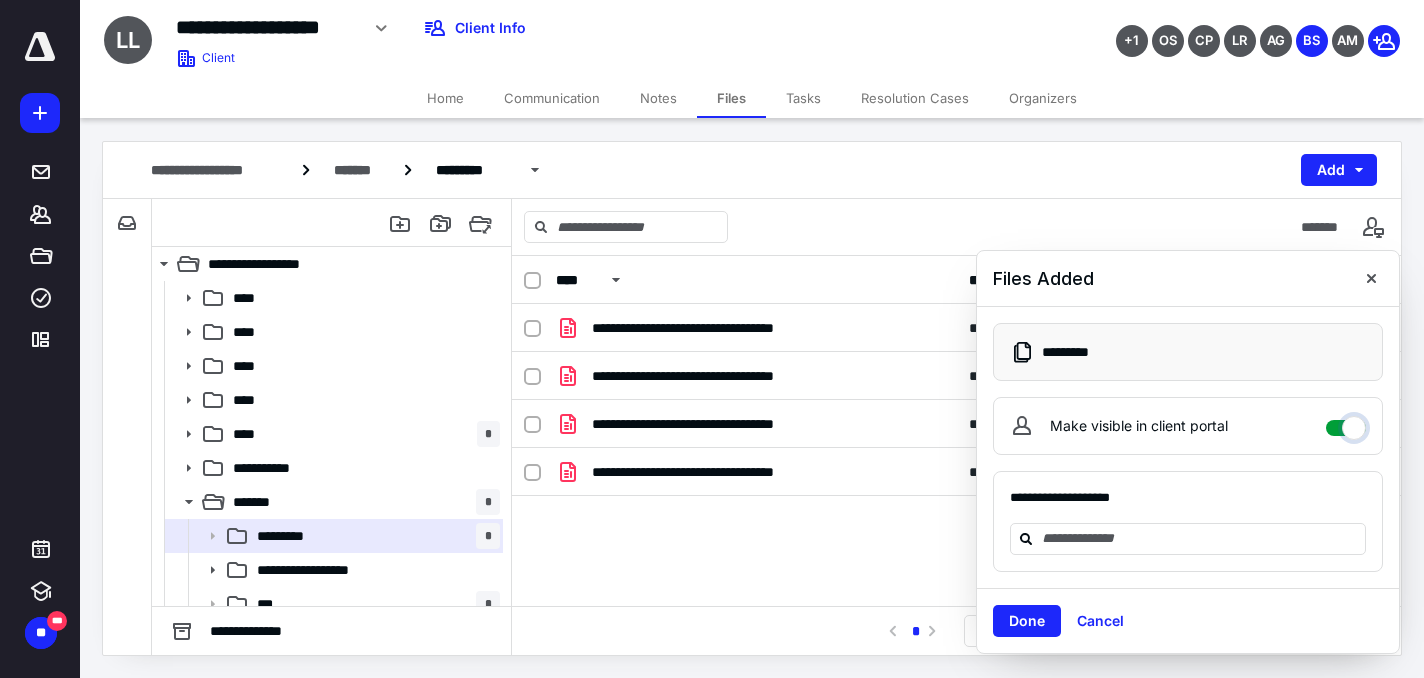 checkbox on "****" 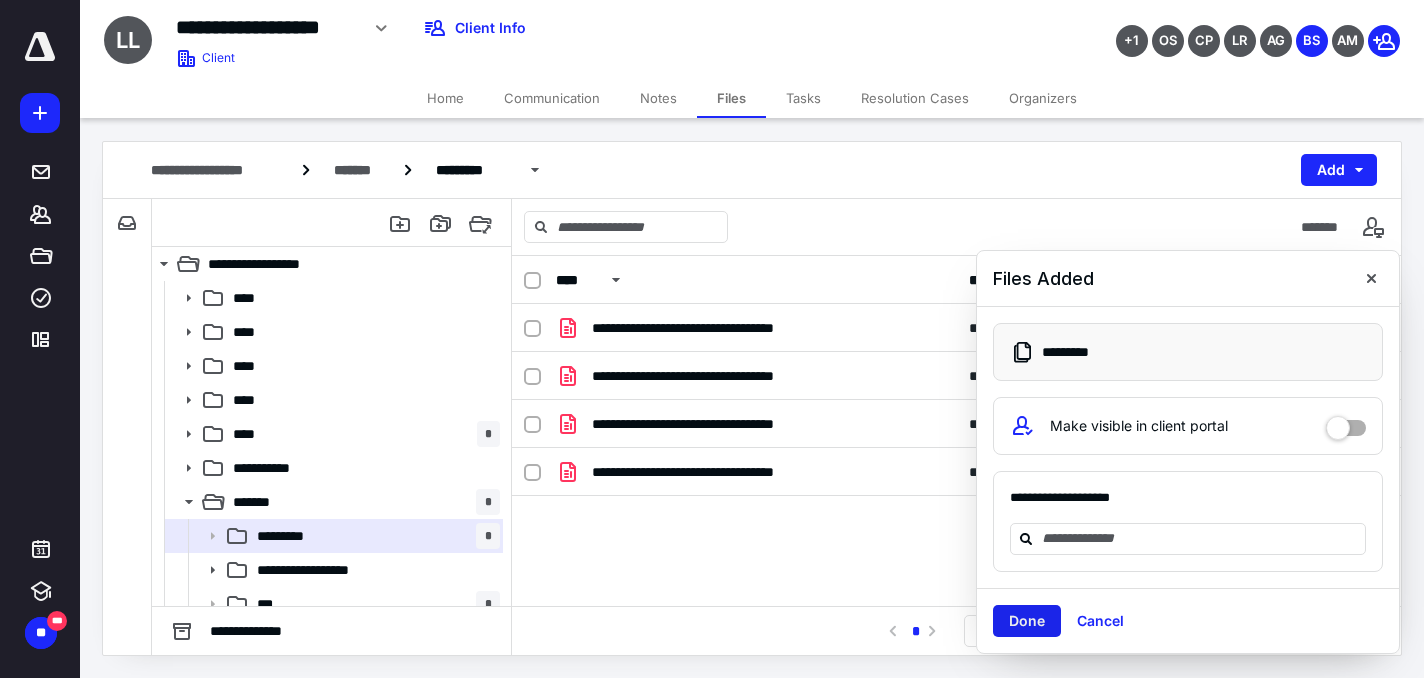 click on "Done" at bounding box center (1027, 621) 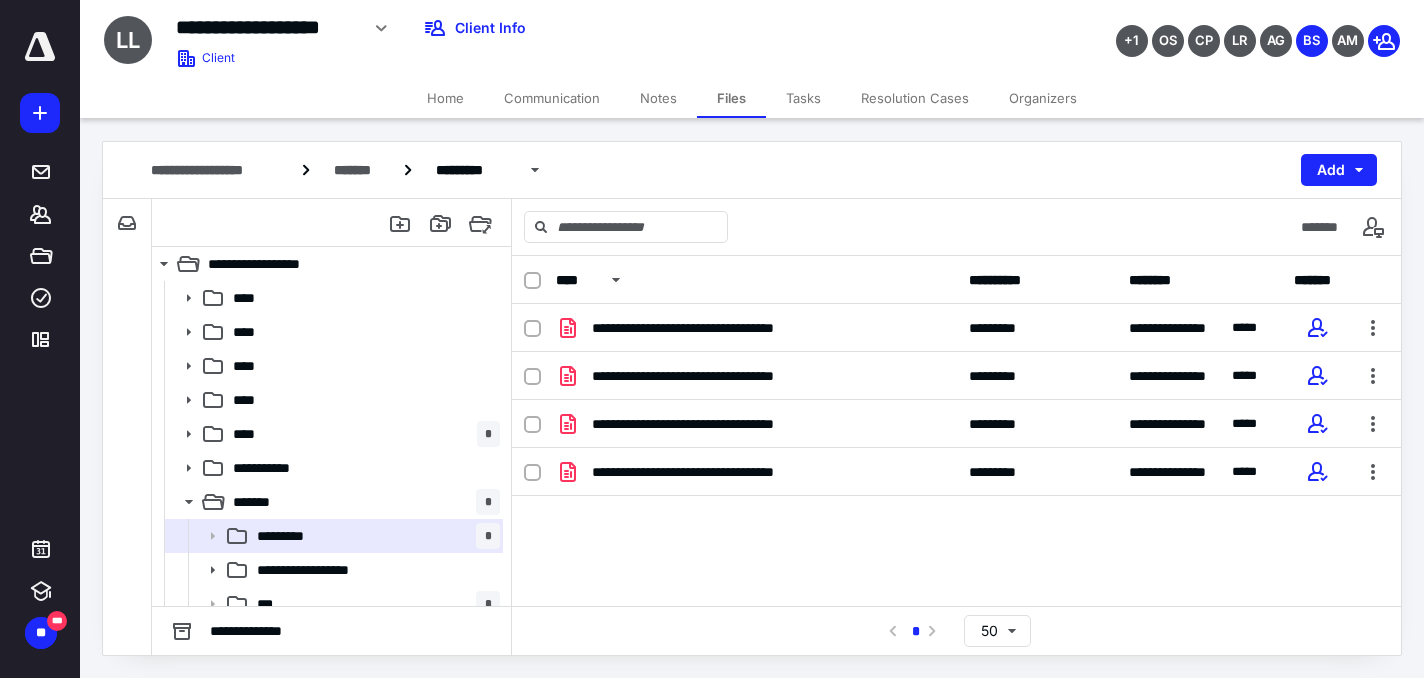 click at bounding box center [532, 281] 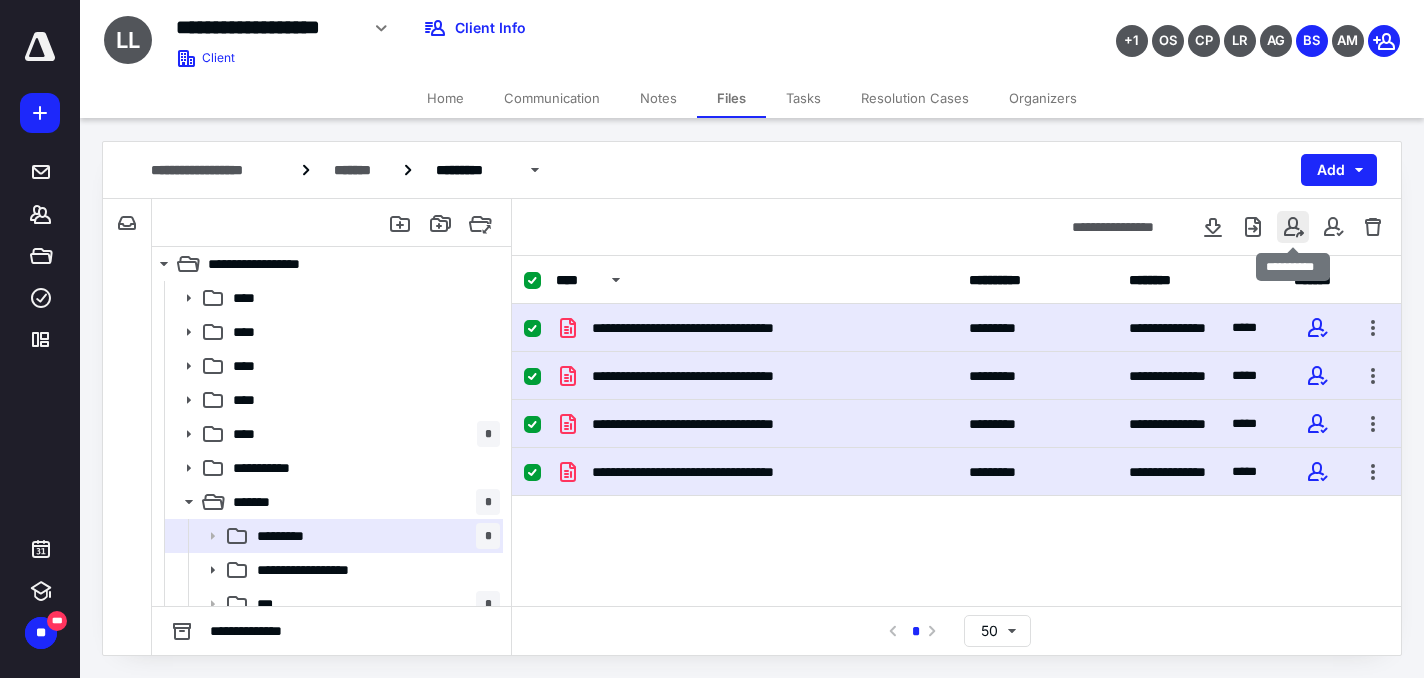 click at bounding box center [1293, 227] 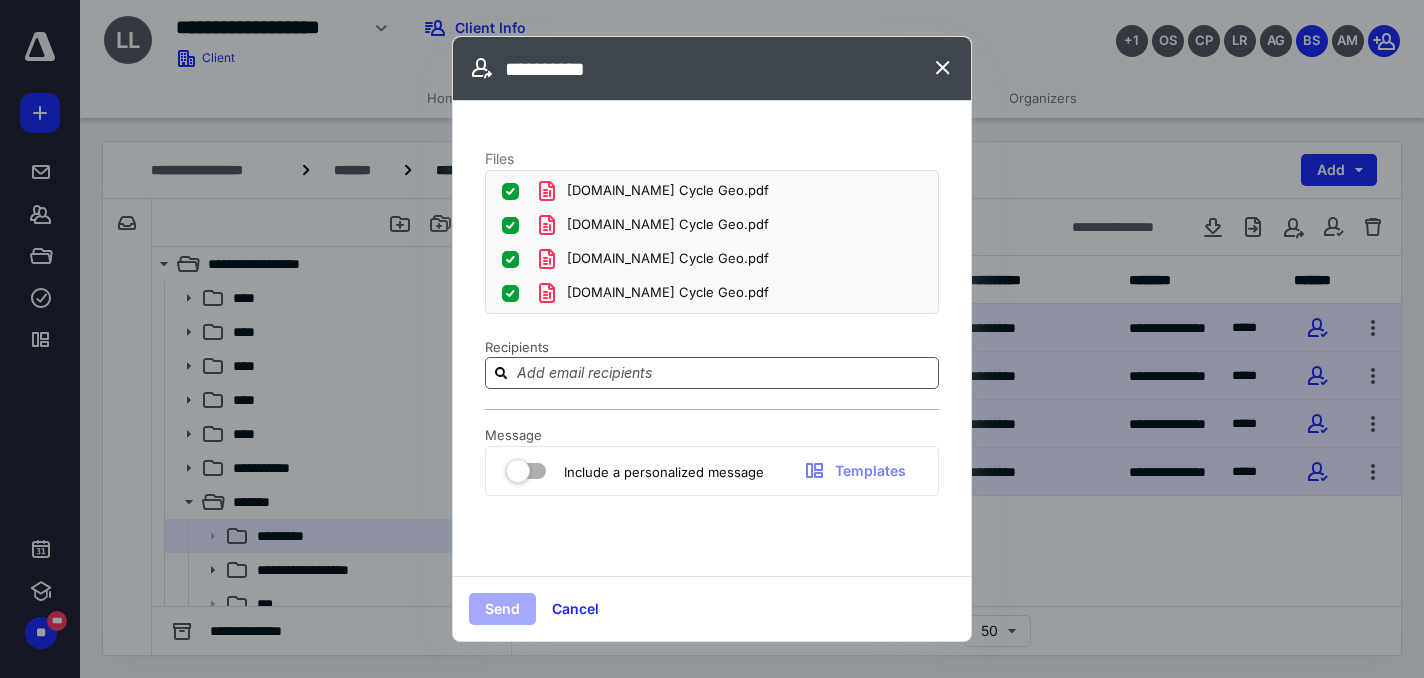 click at bounding box center (724, 372) 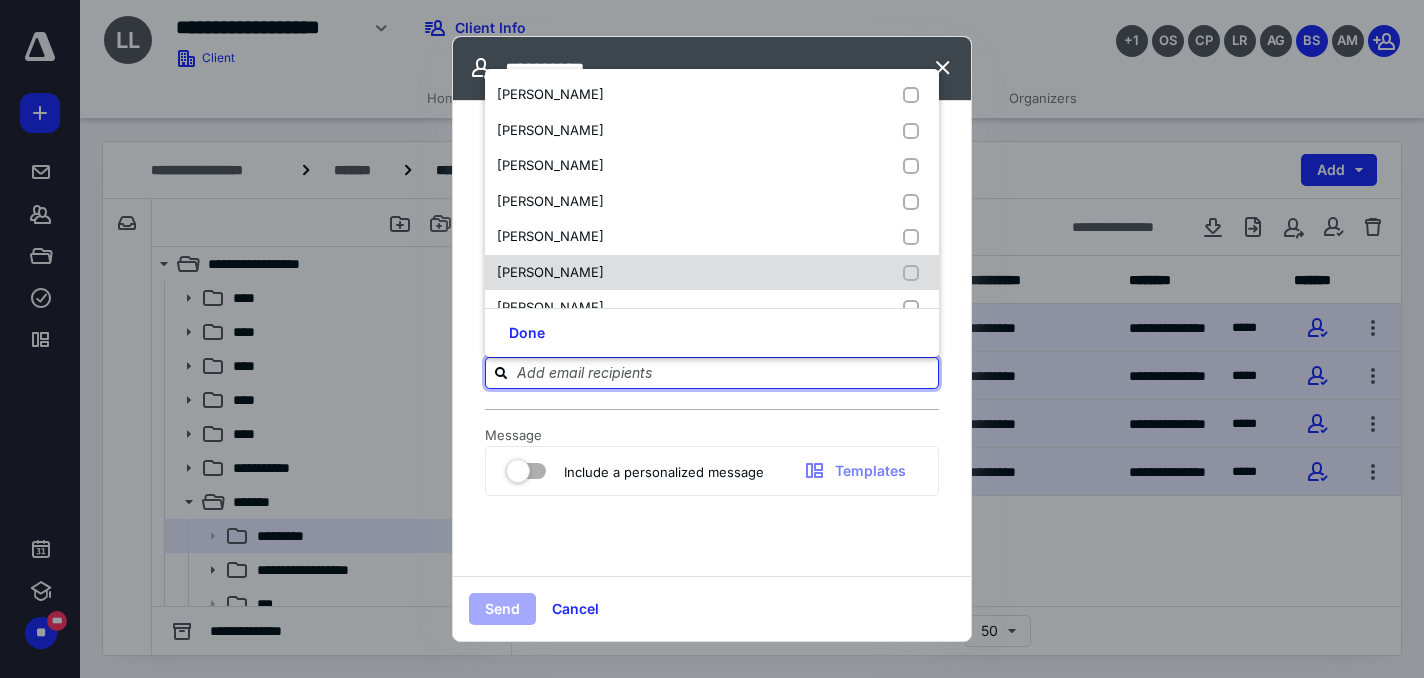click on "[PERSON_NAME]" at bounding box center [712, 273] 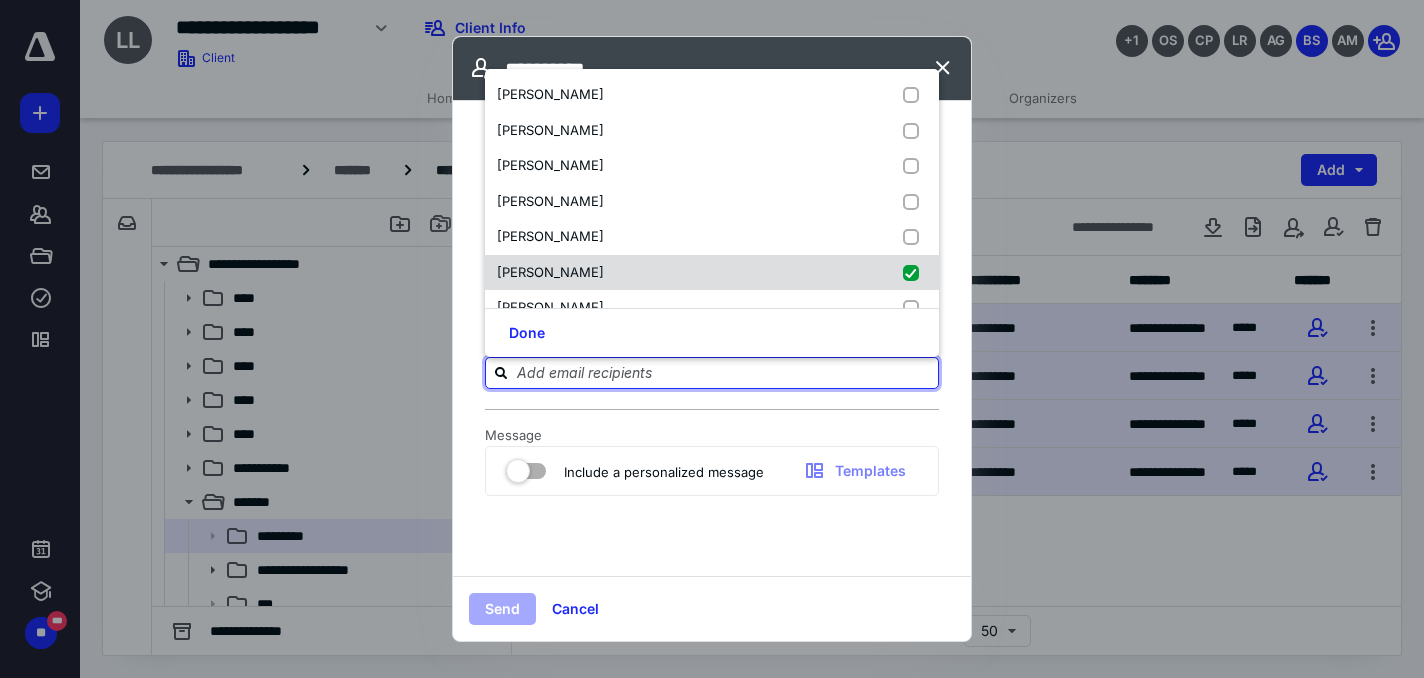 checkbox on "true" 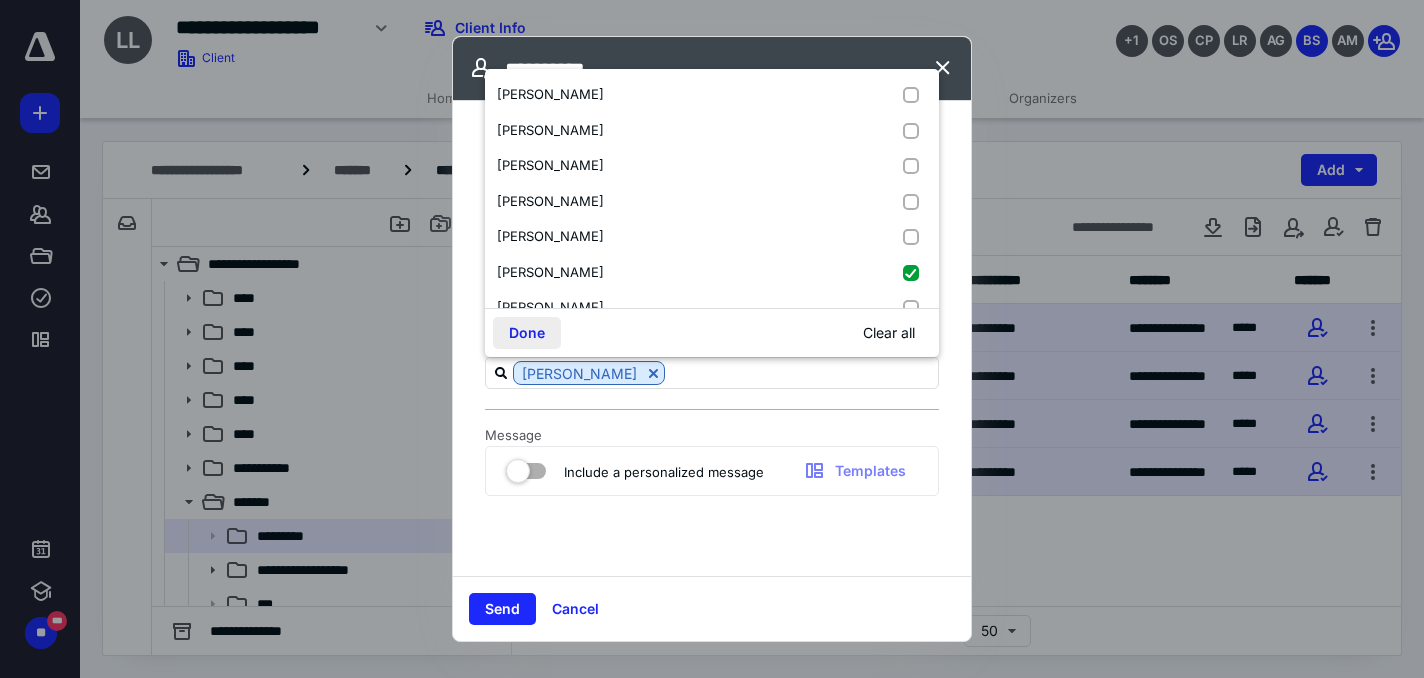 click on "Done" at bounding box center (527, 333) 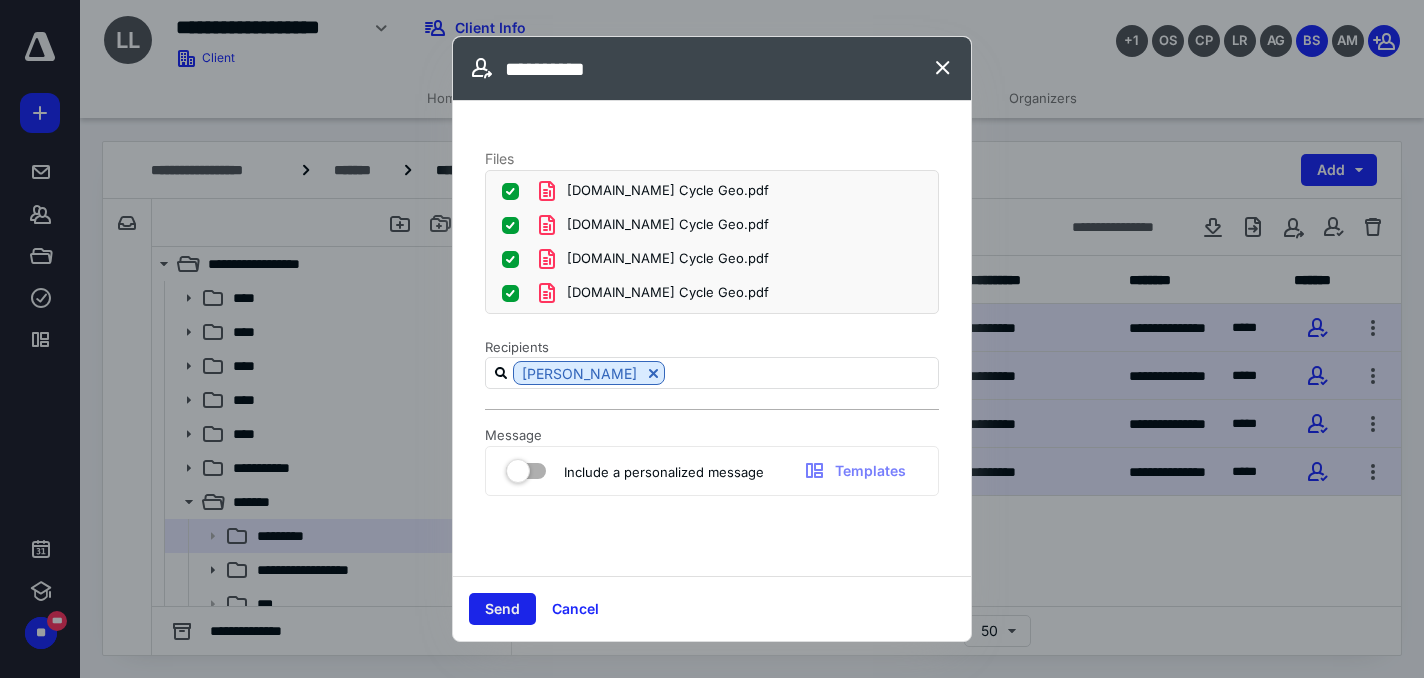 click on "Send" at bounding box center [502, 609] 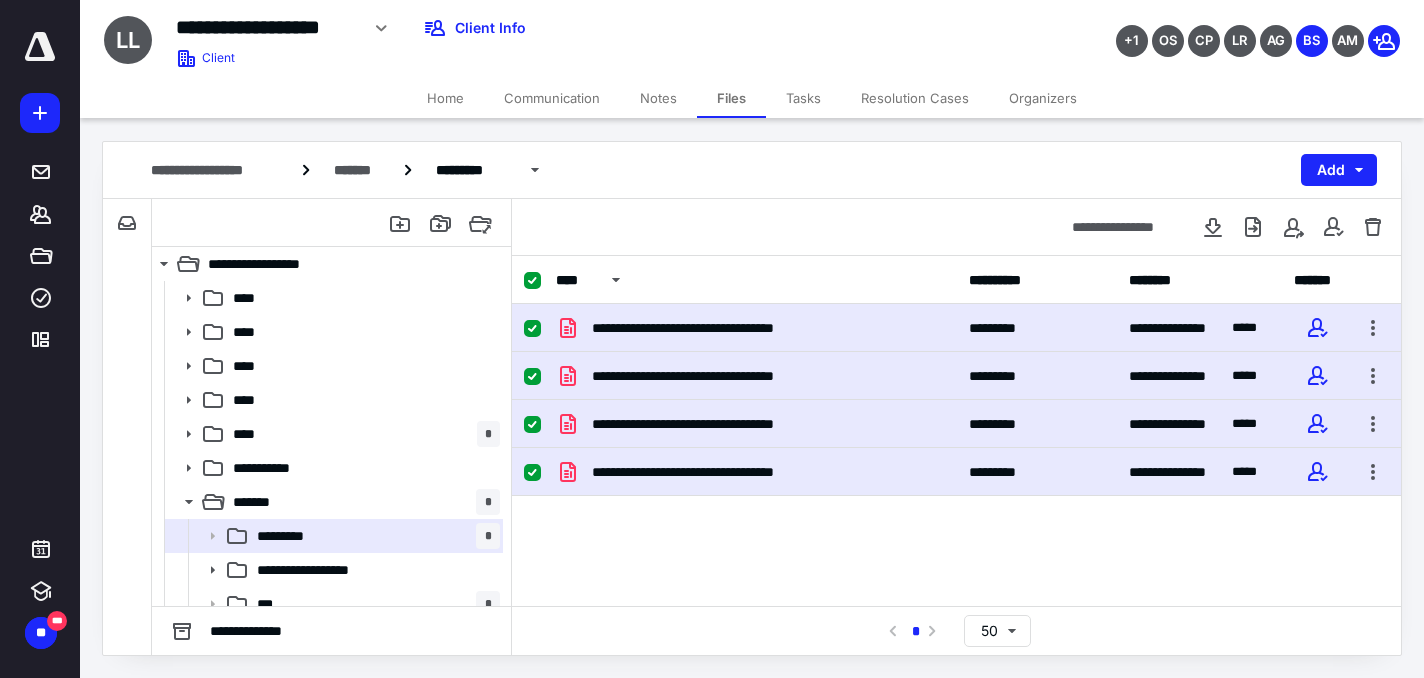 drag, startPoint x: 820, startPoint y: 29, endPoint x: 795, endPoint y: 25, distance: 25.317978 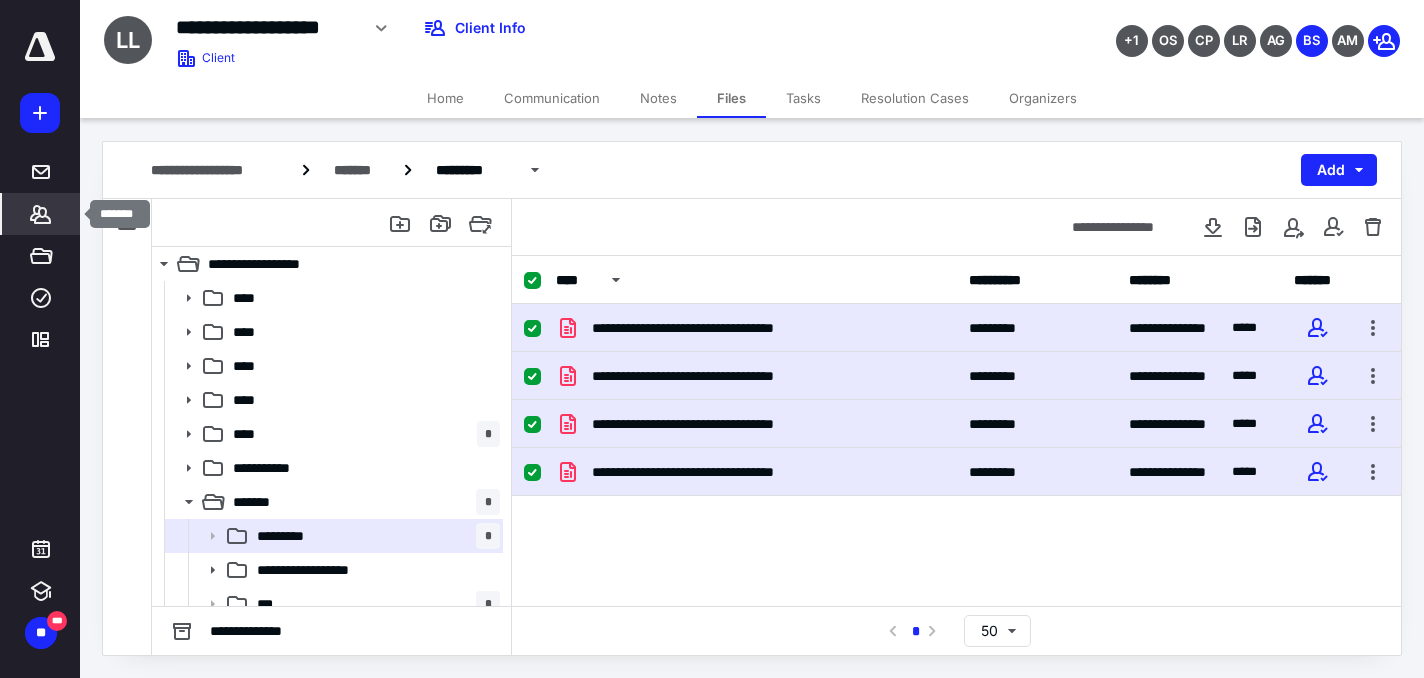 click 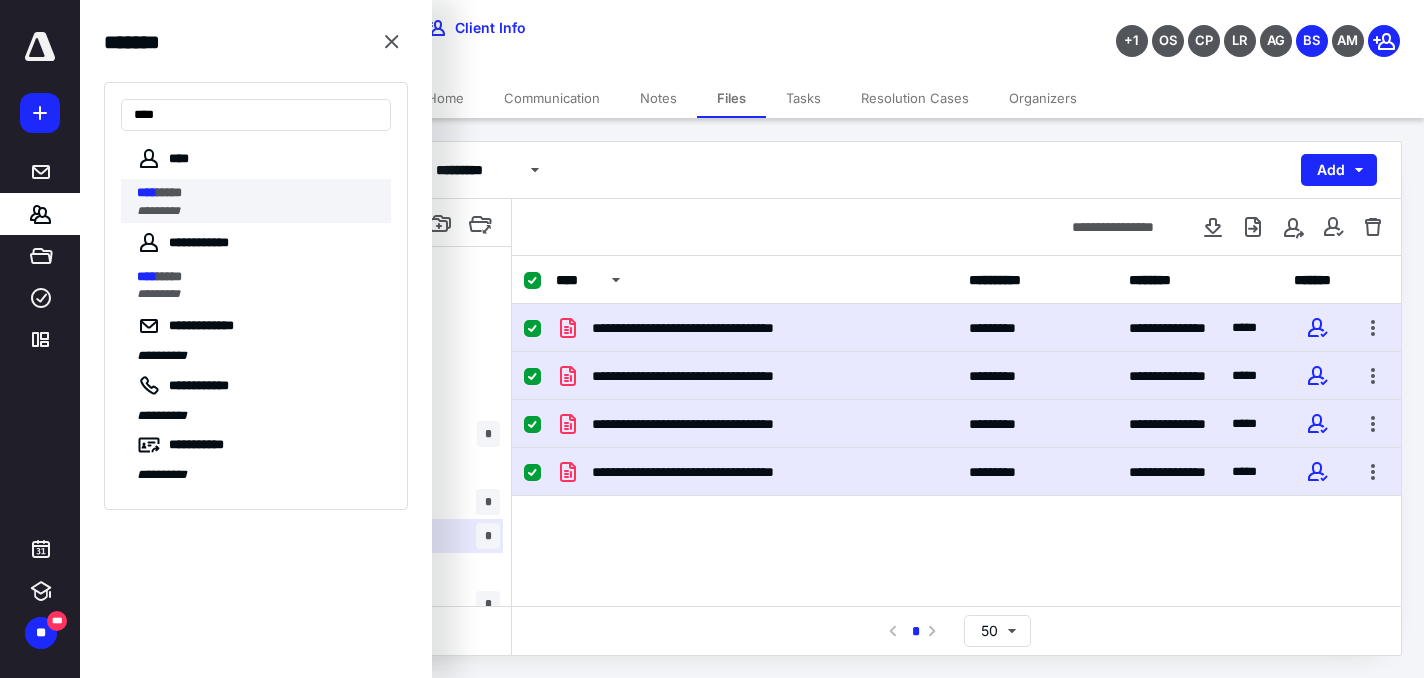 type on "****" 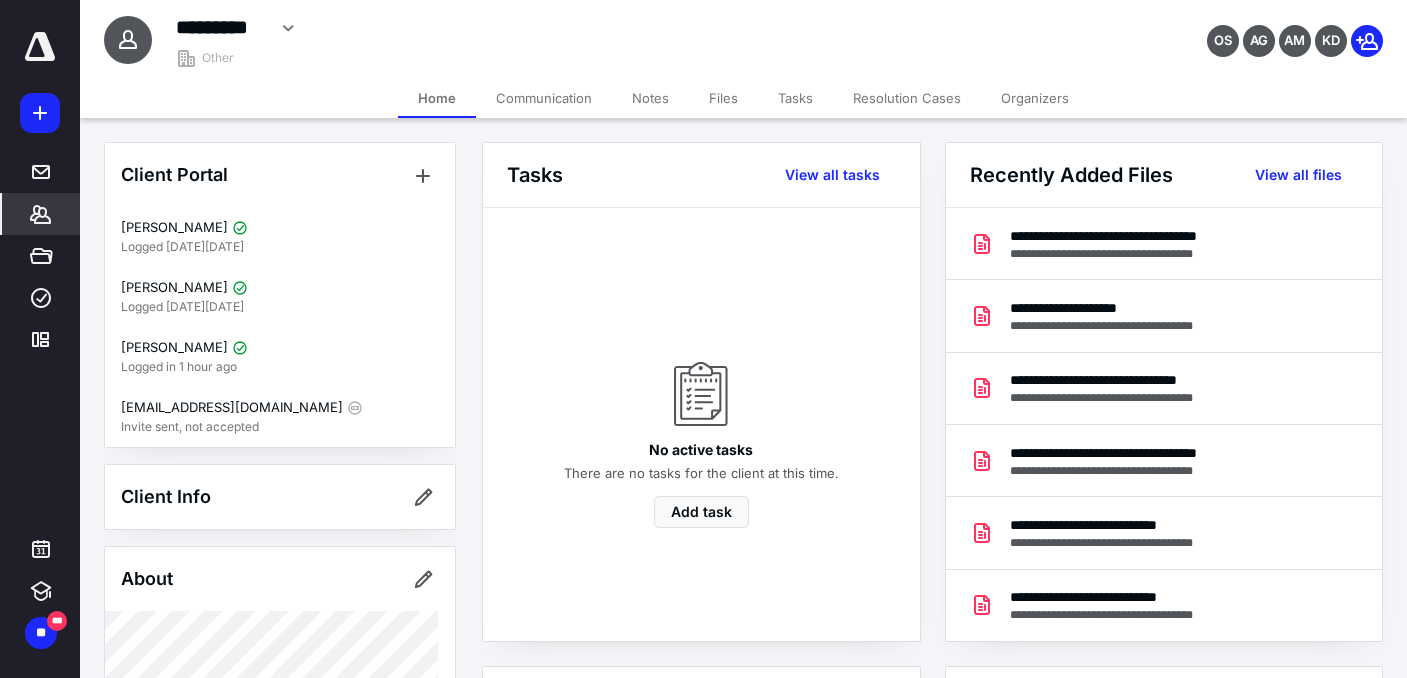 click on "Tasks" at bounding box center [795, 98] 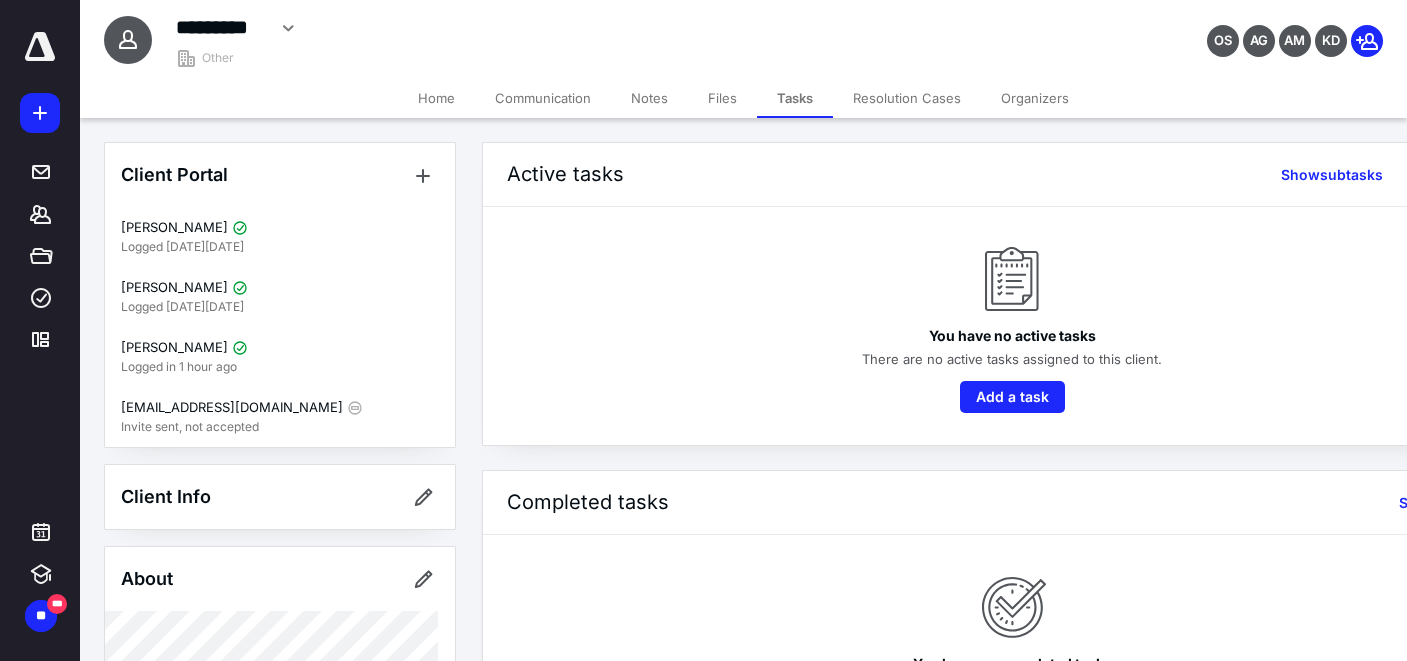 click on "Files" at bounding box center (722, 98) 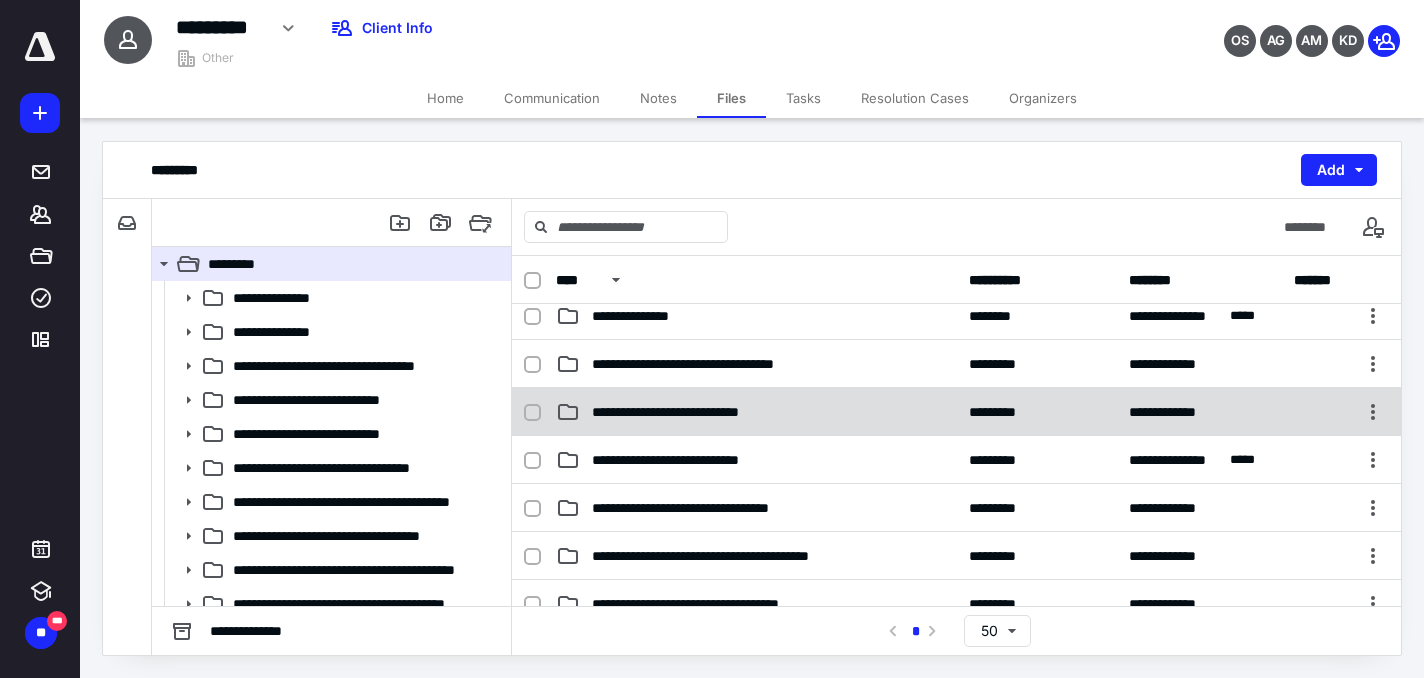 scroll, scrollTop: 96, scrollLeft: 0, axis: vertical 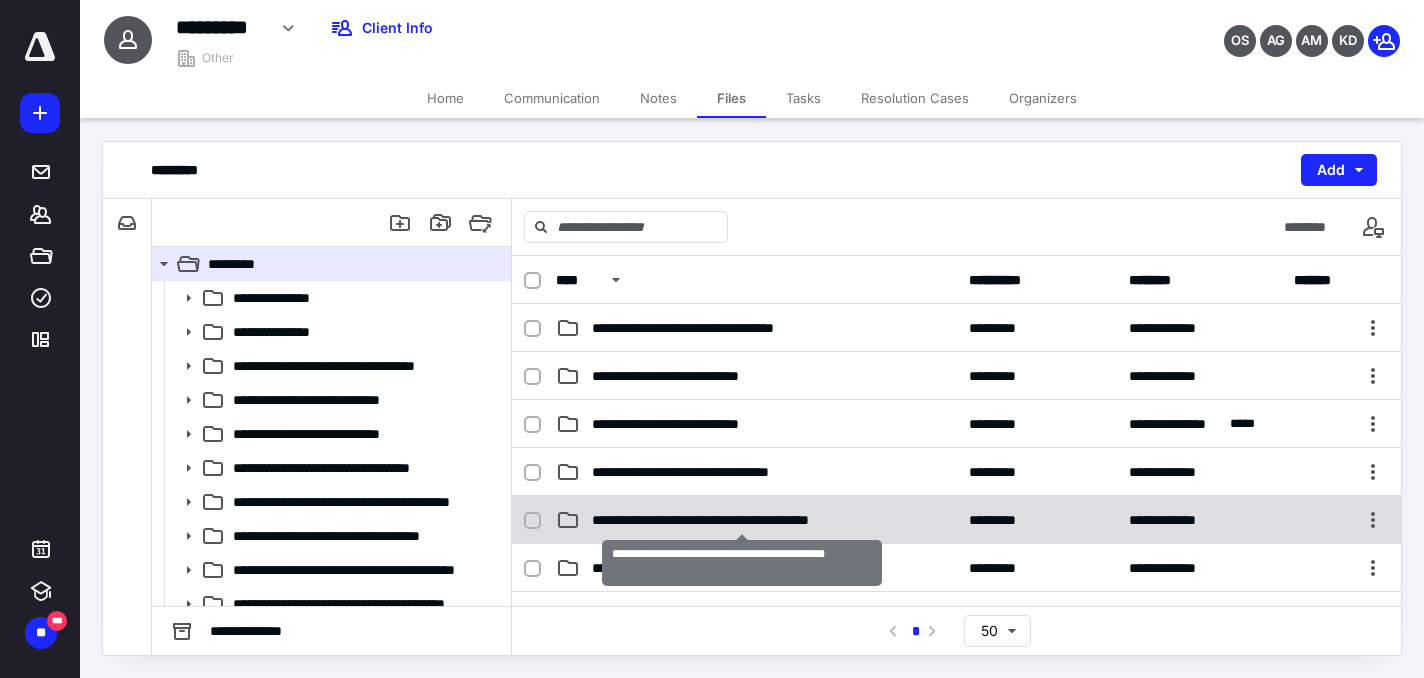 click on "**********" at bounding box center [742, 520] 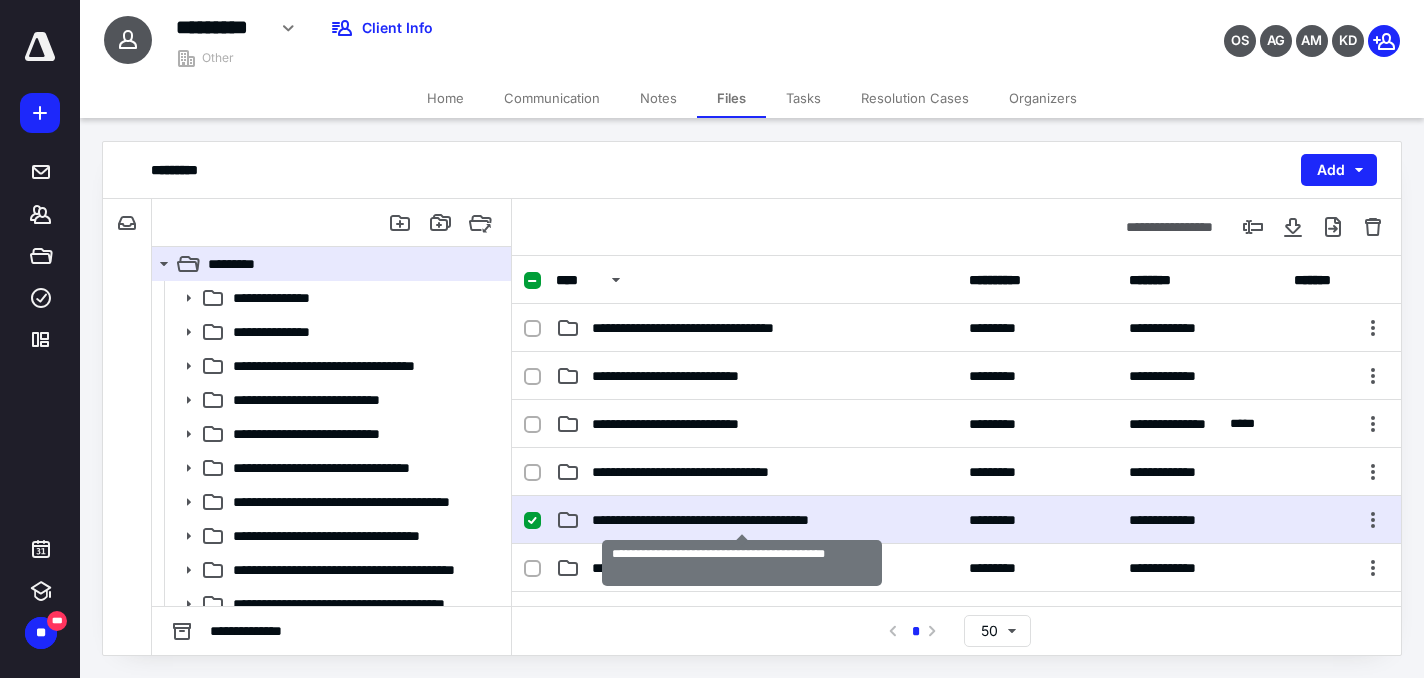 click on "**********" at bounding box center [742, 520] 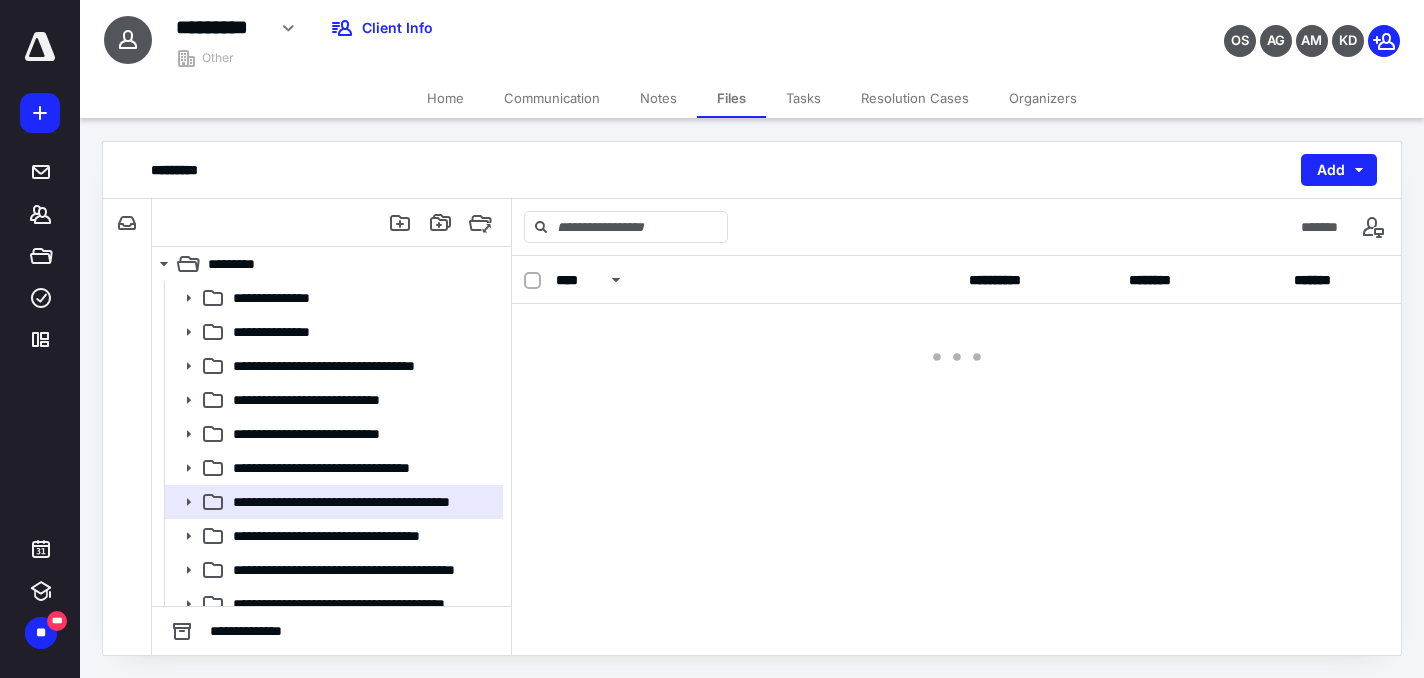 scroll, scrollTop: 0, scrollLeft: 0, axis: both 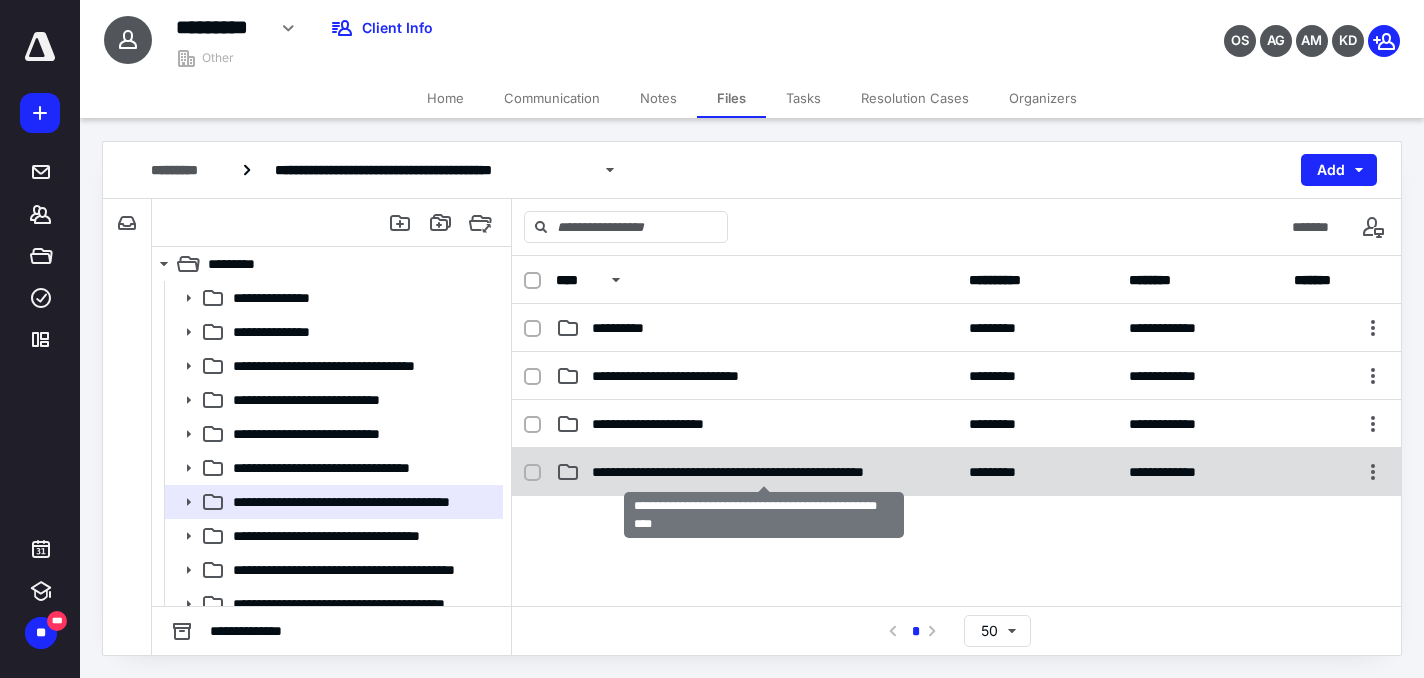 click on "**********" at bounding box center (764, 472) 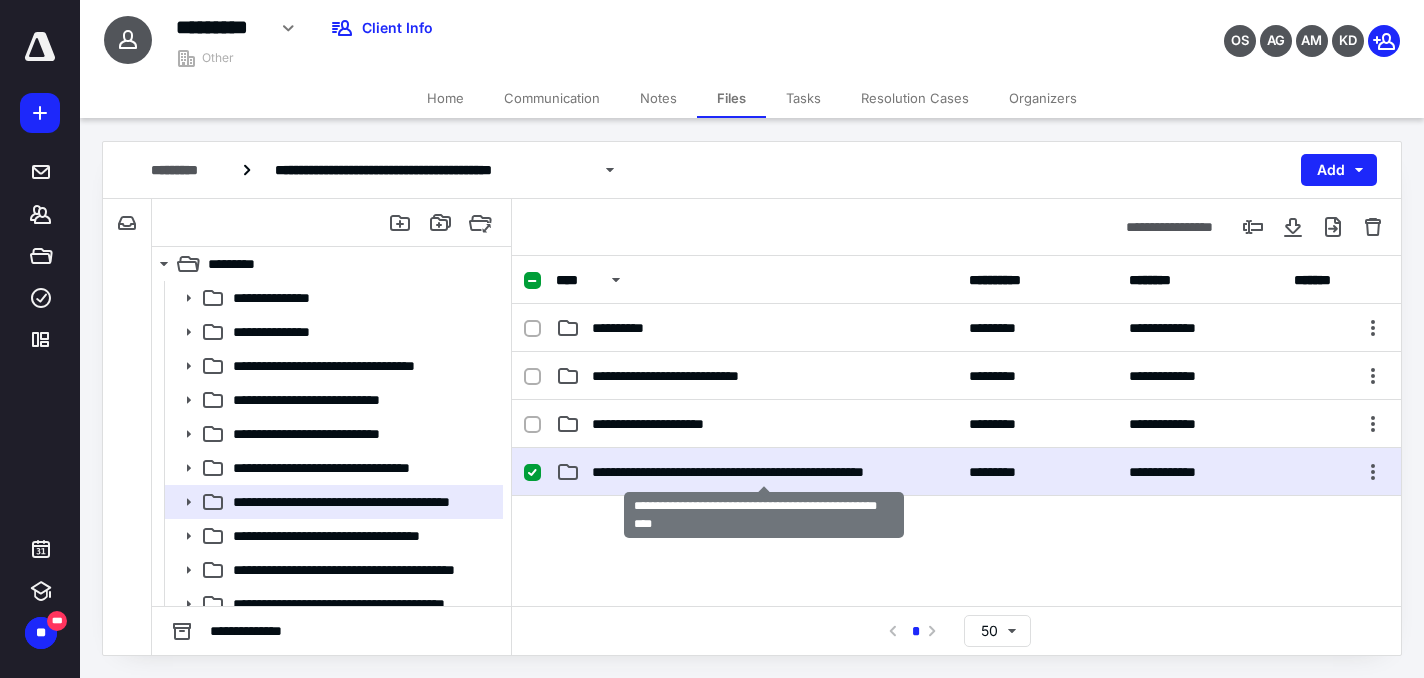 click on "**********" at bounding box center (764, 472) 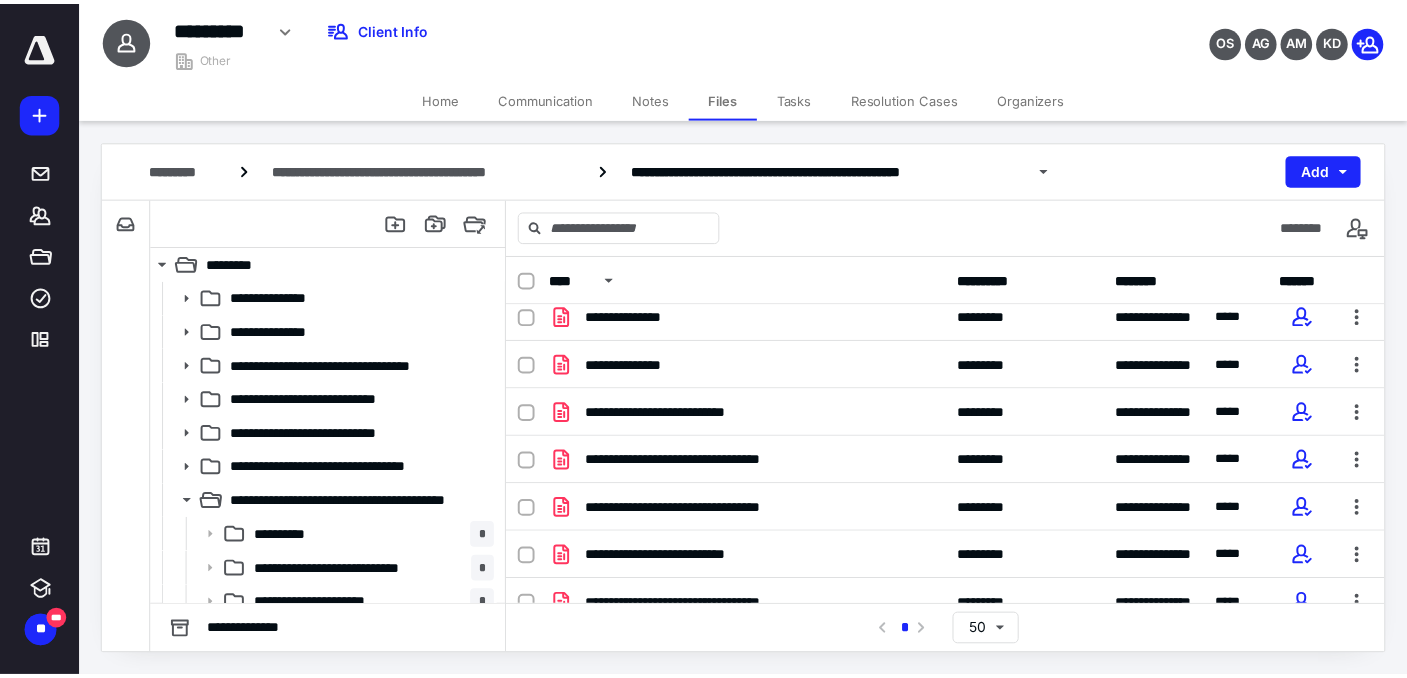 scroll, scrollTop: 384, scrollLeft: 0, axis: vertical 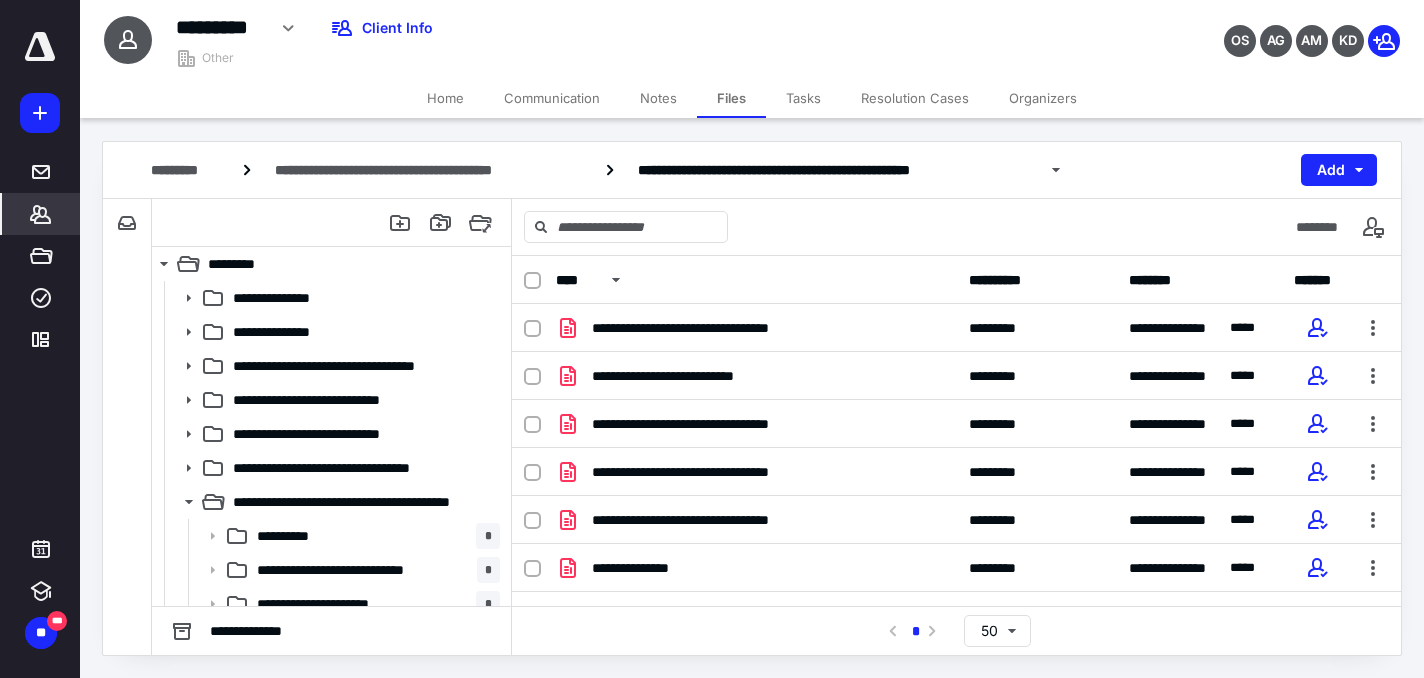 click 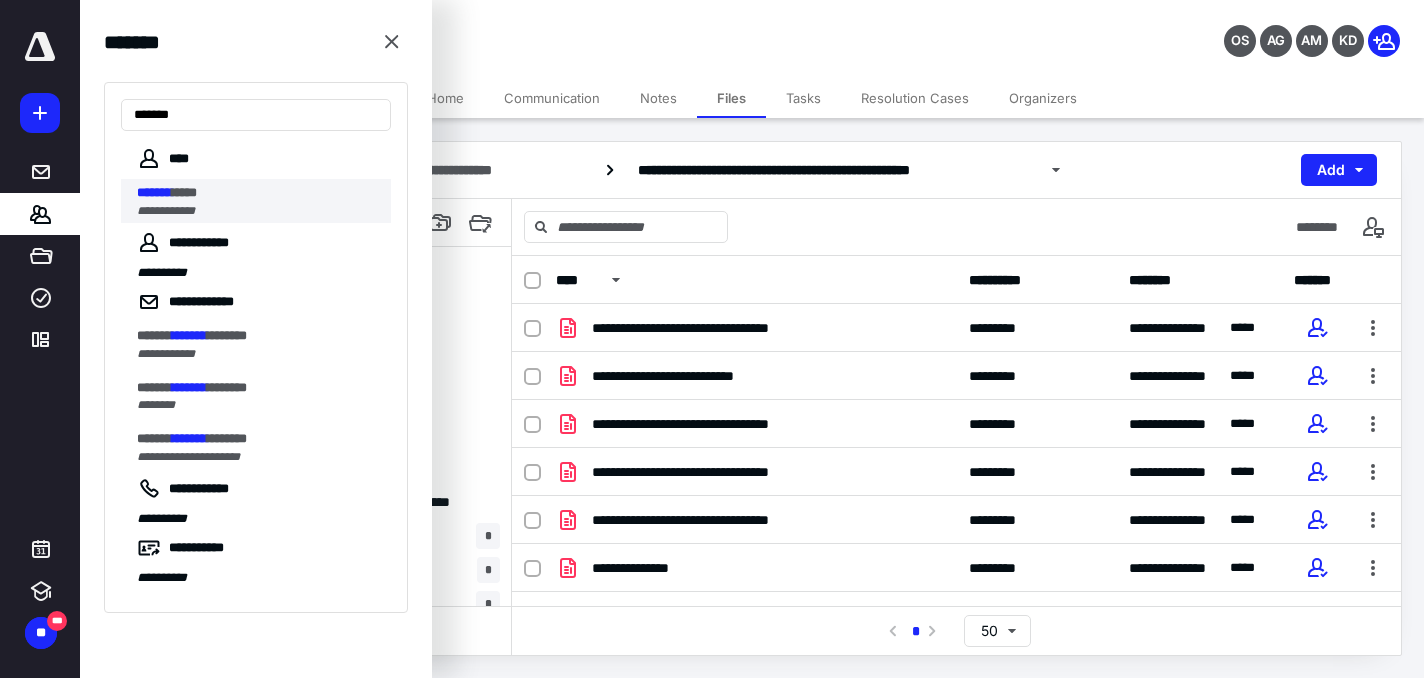 type on "*******" 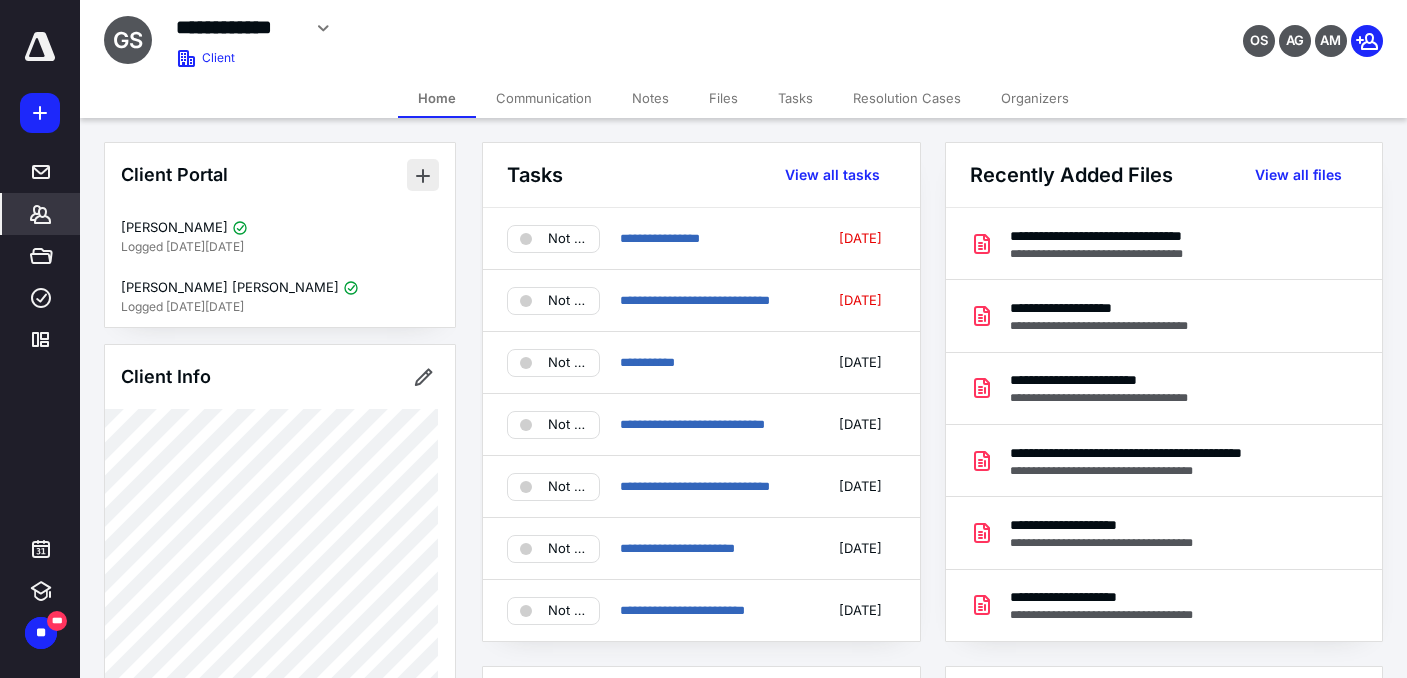 click at bounding box center (423, 175) 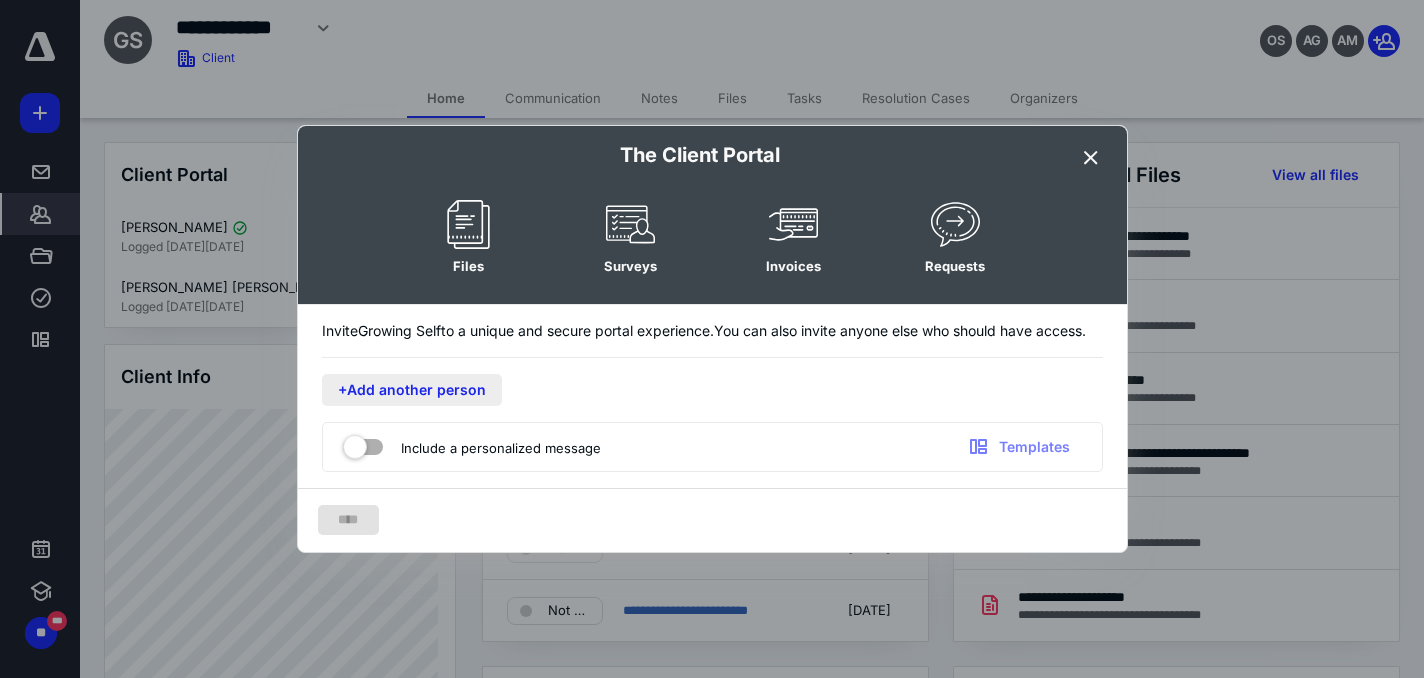 click on "+Add another person" at bounding box center (412, 390) 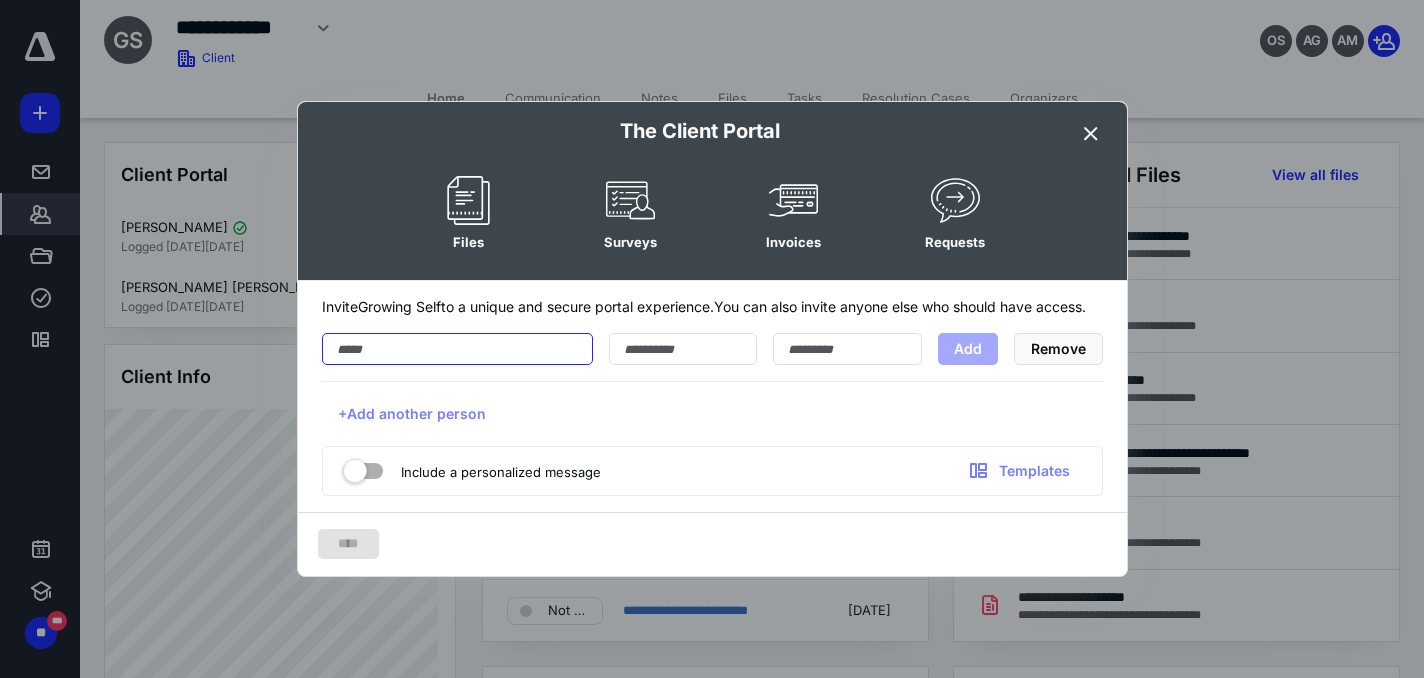click at bounding box center (457, 349) 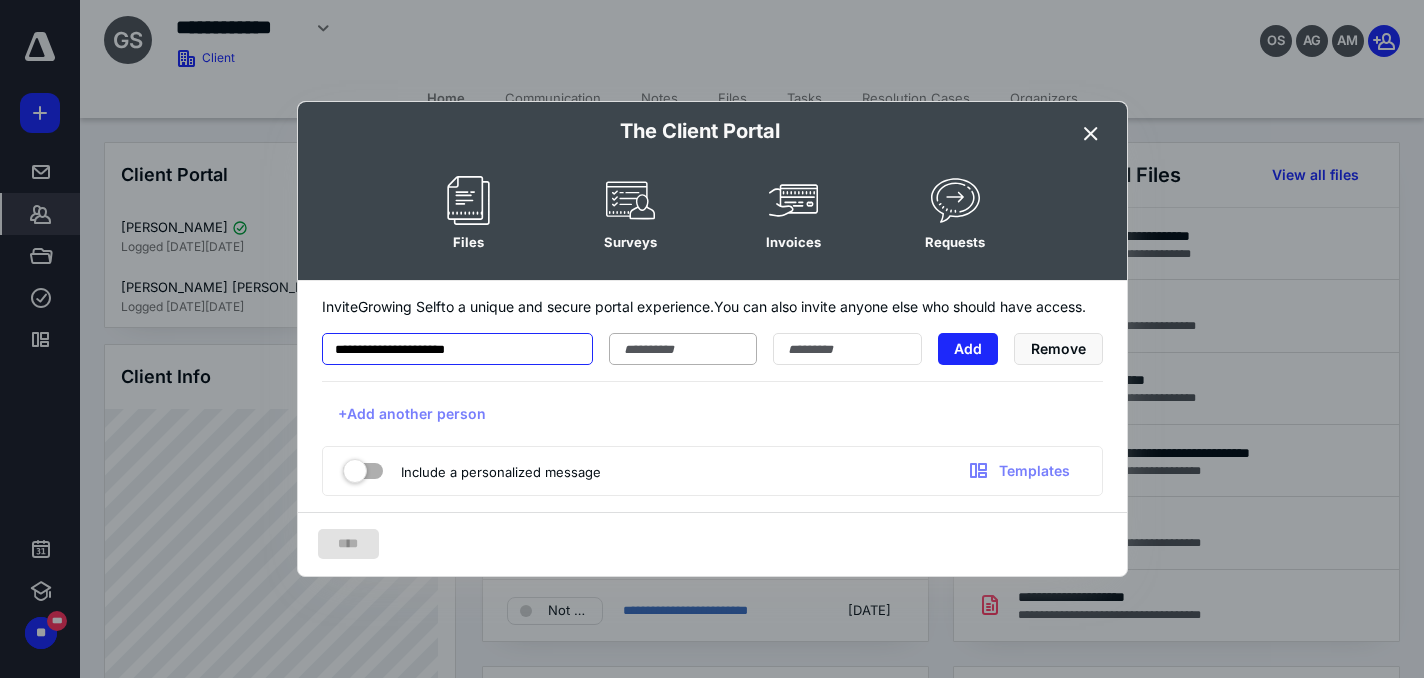 type on "**********" 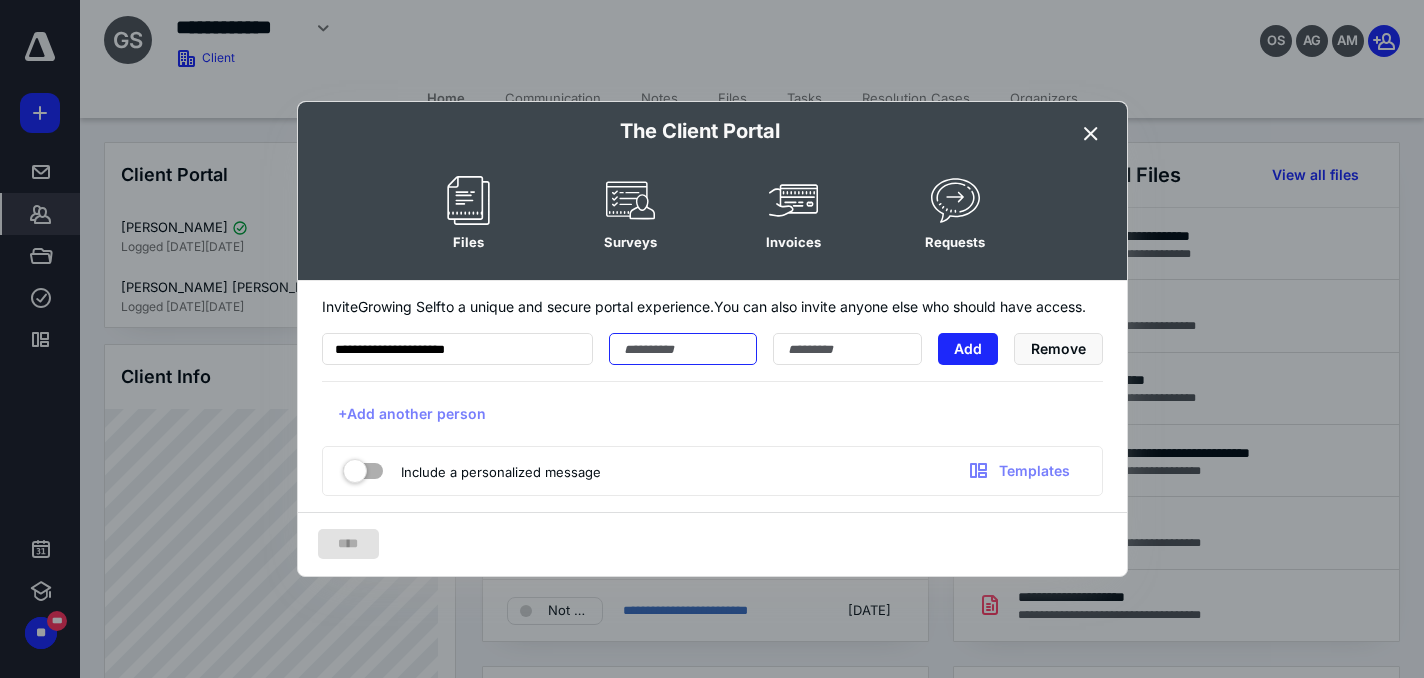 click at bounding box center (683, 349) 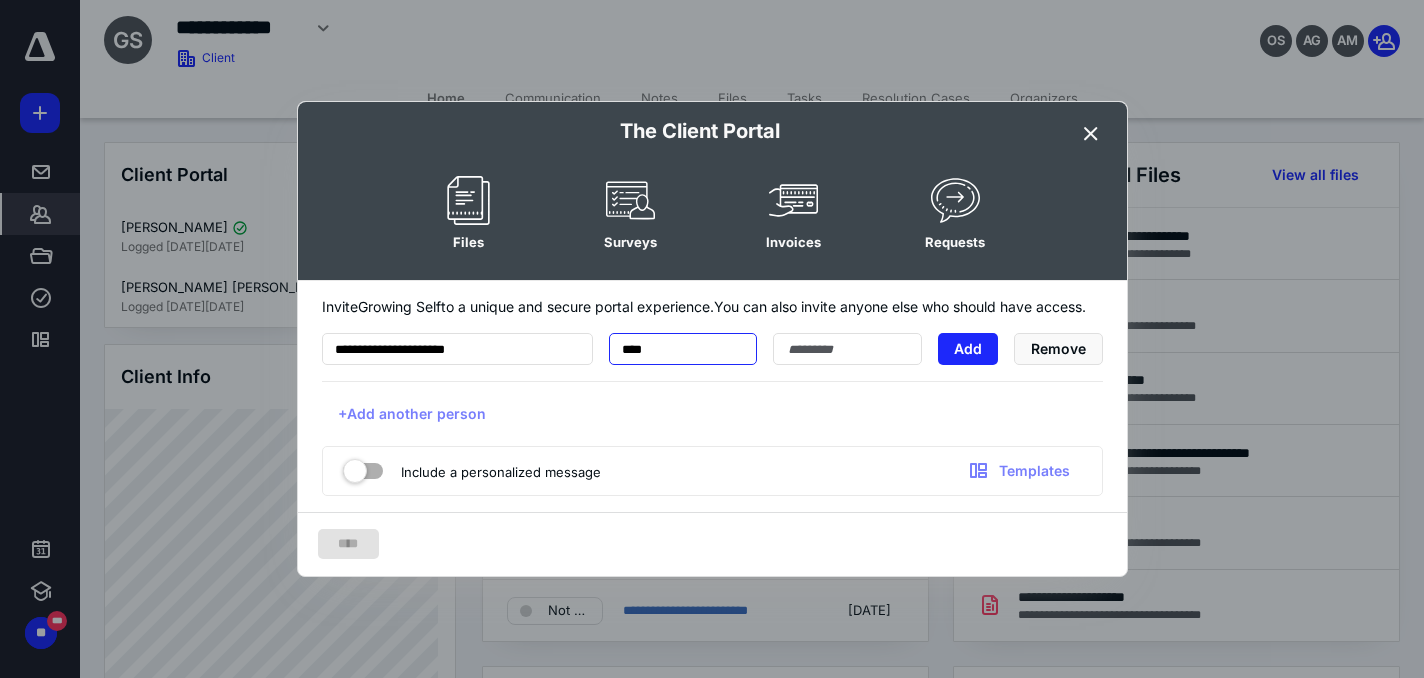 type on "****" 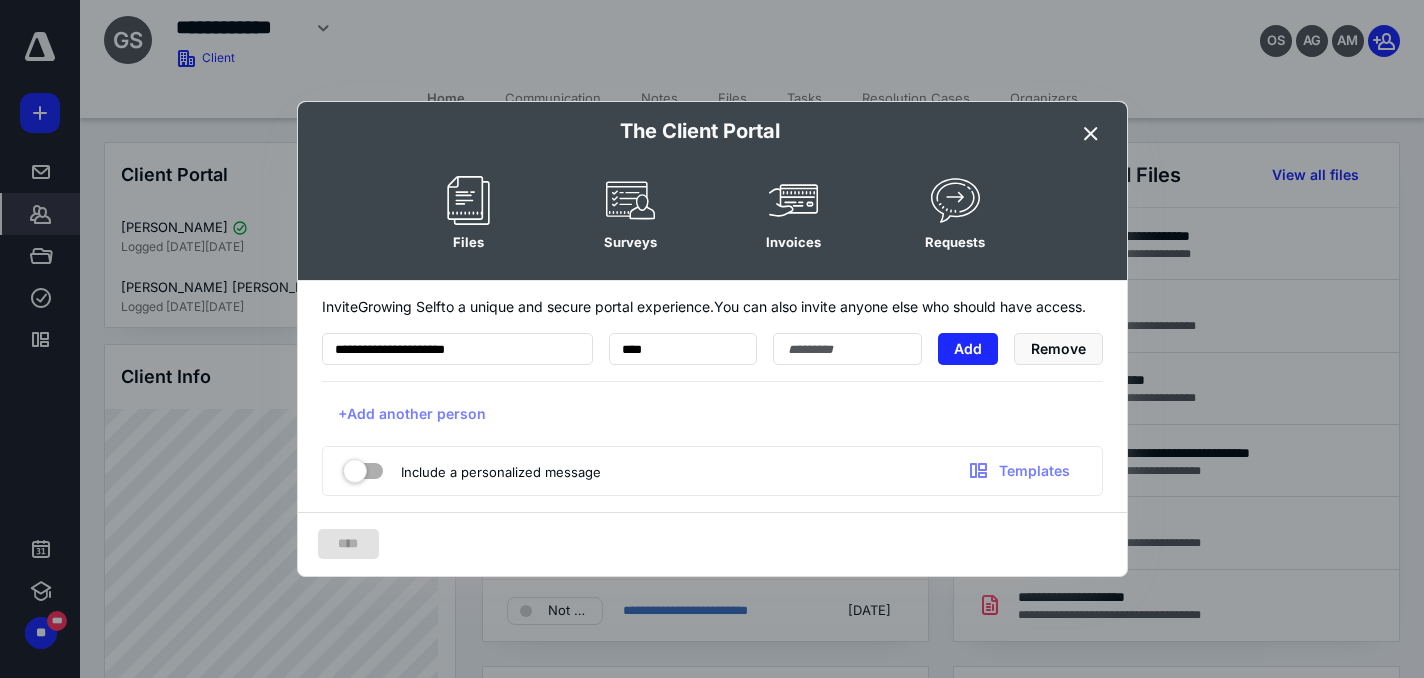 click on "**********" at bounding box center [712, 349] 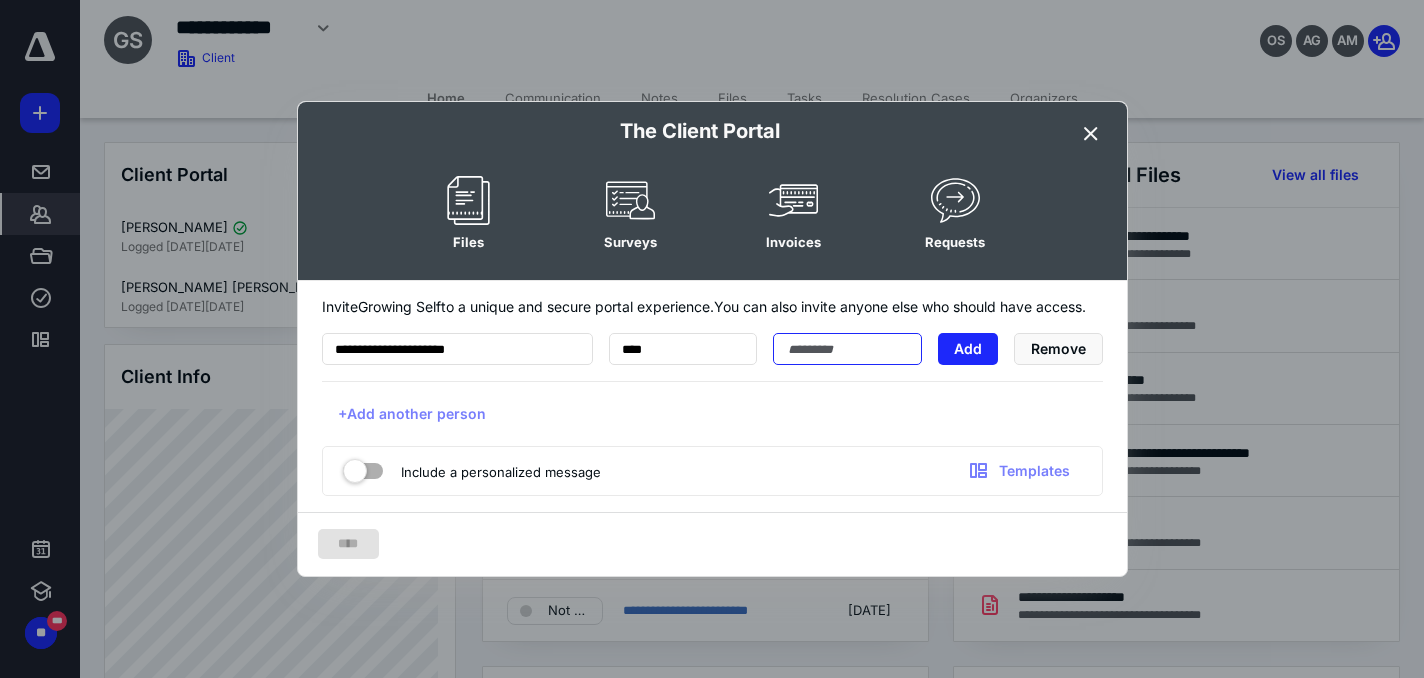 click at bounding box center (847, 349) 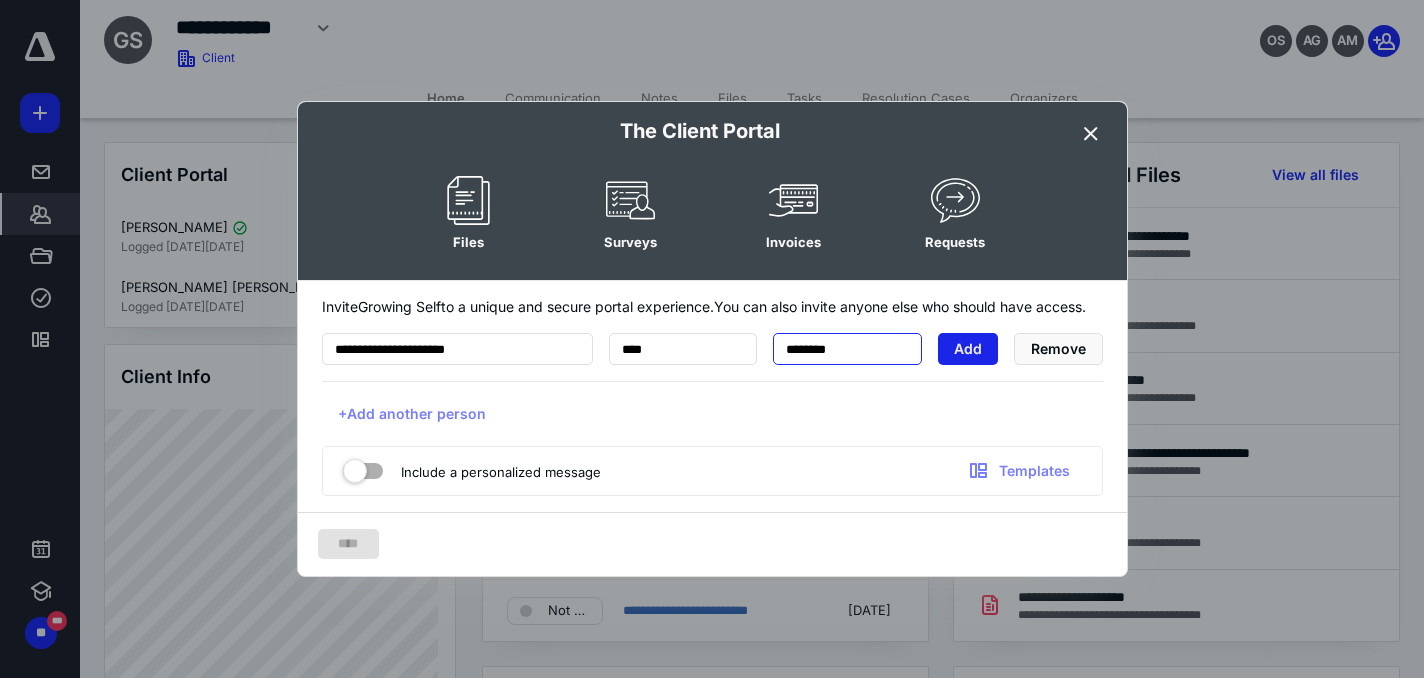 type on "********" 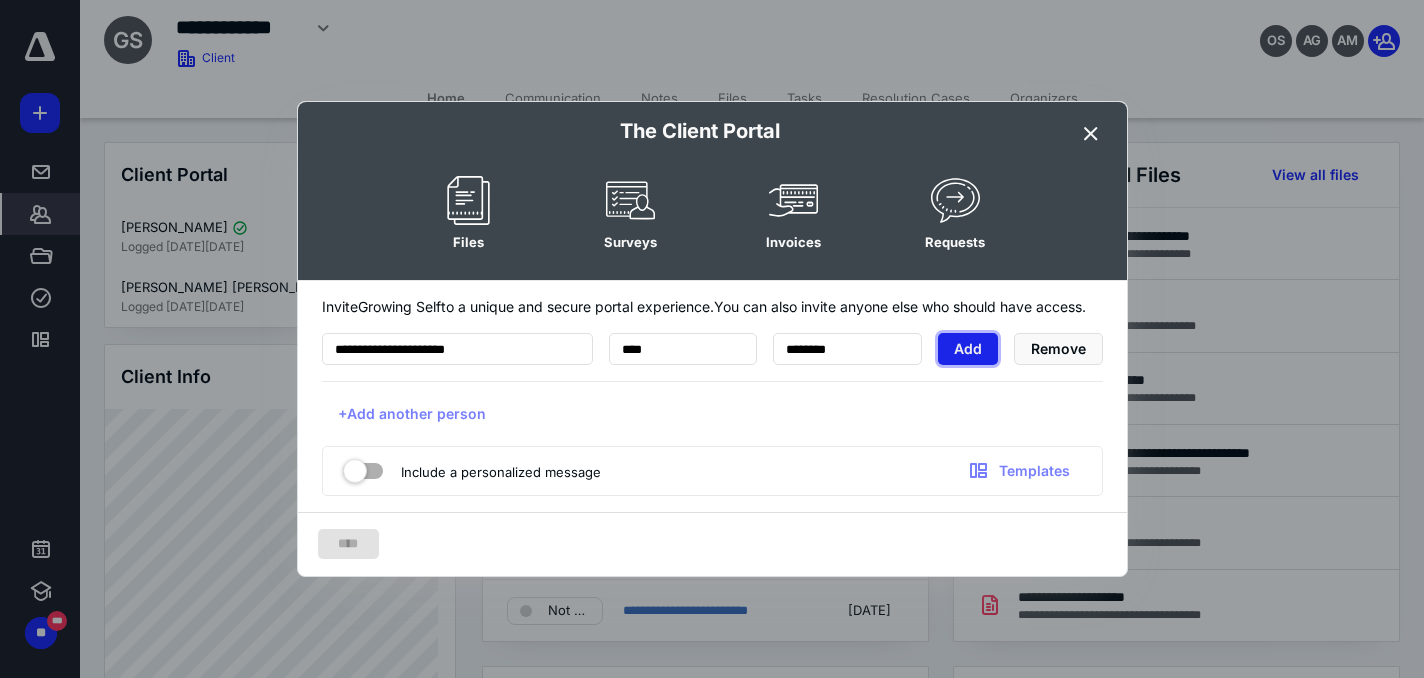 click on "Add" at bounding box center [968, 349] 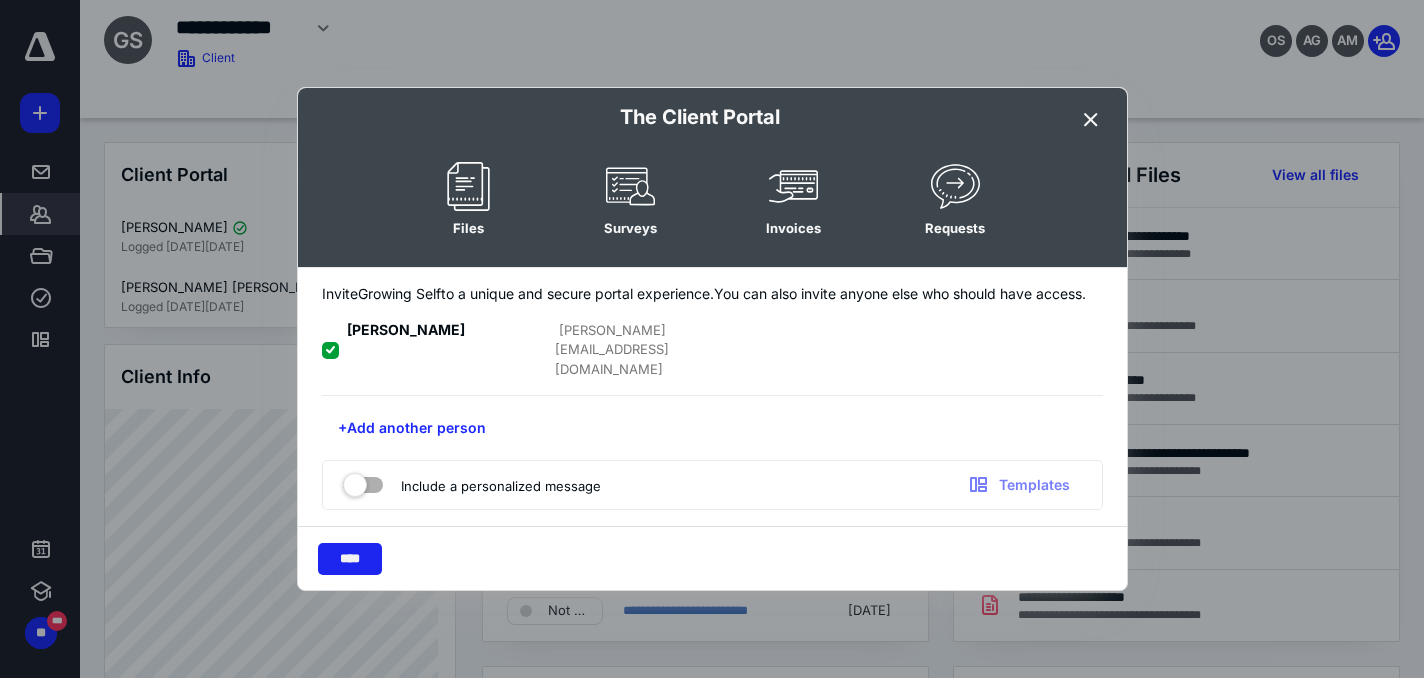 click on "****" at bounding box center [350, 559] 